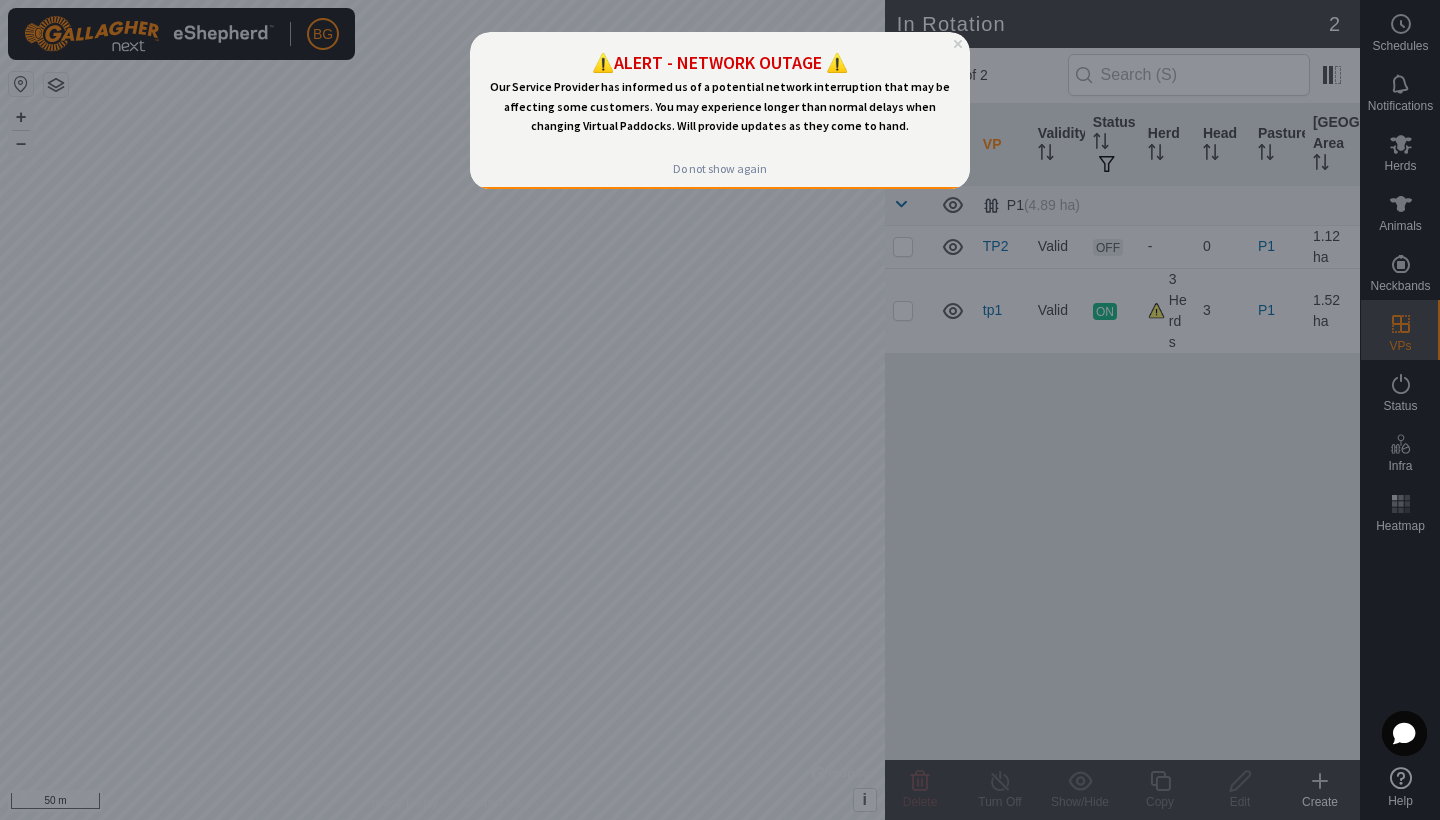 scroll, scrollTop: 0, scrollLeft: 0, axis: both 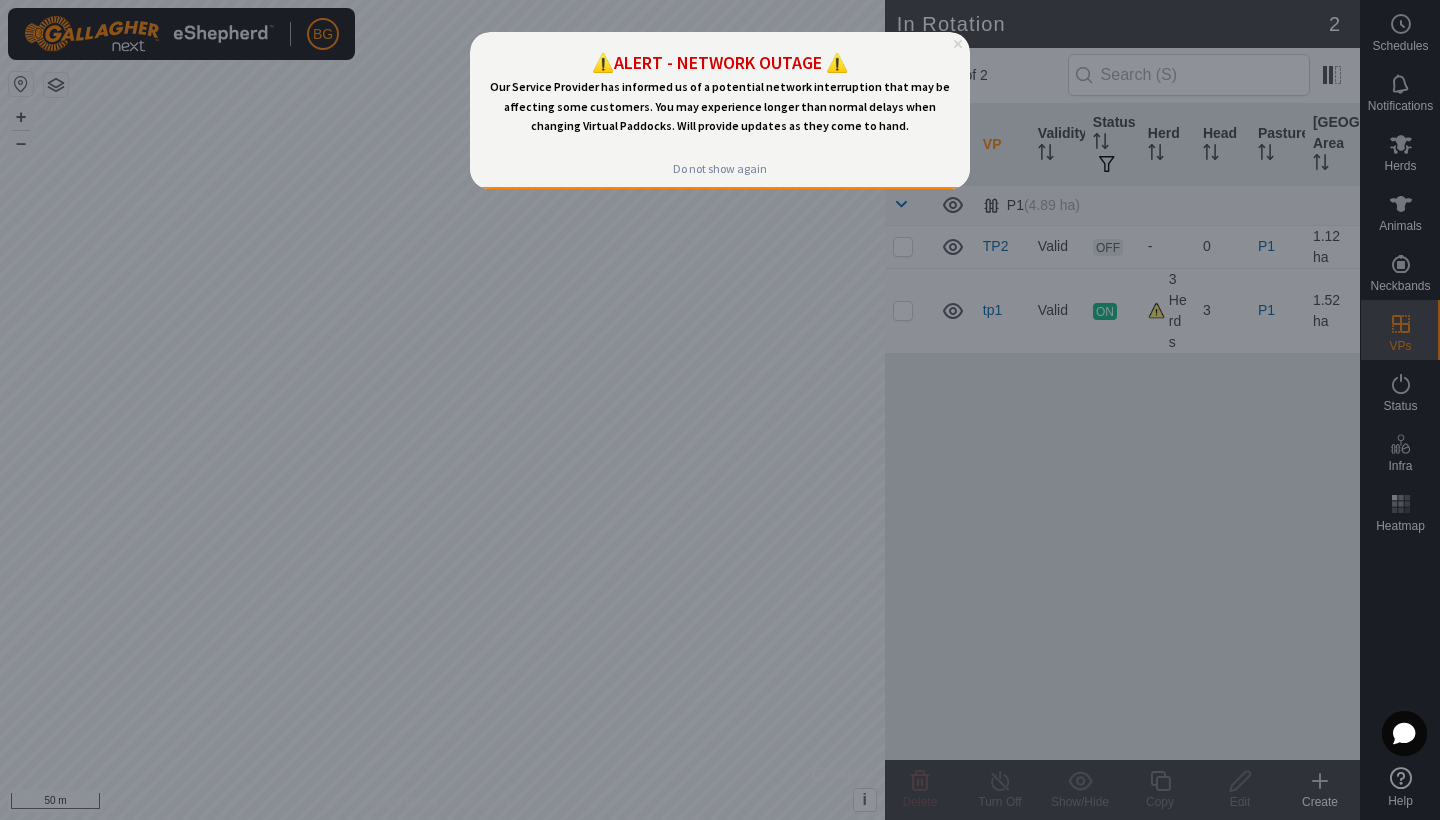 click 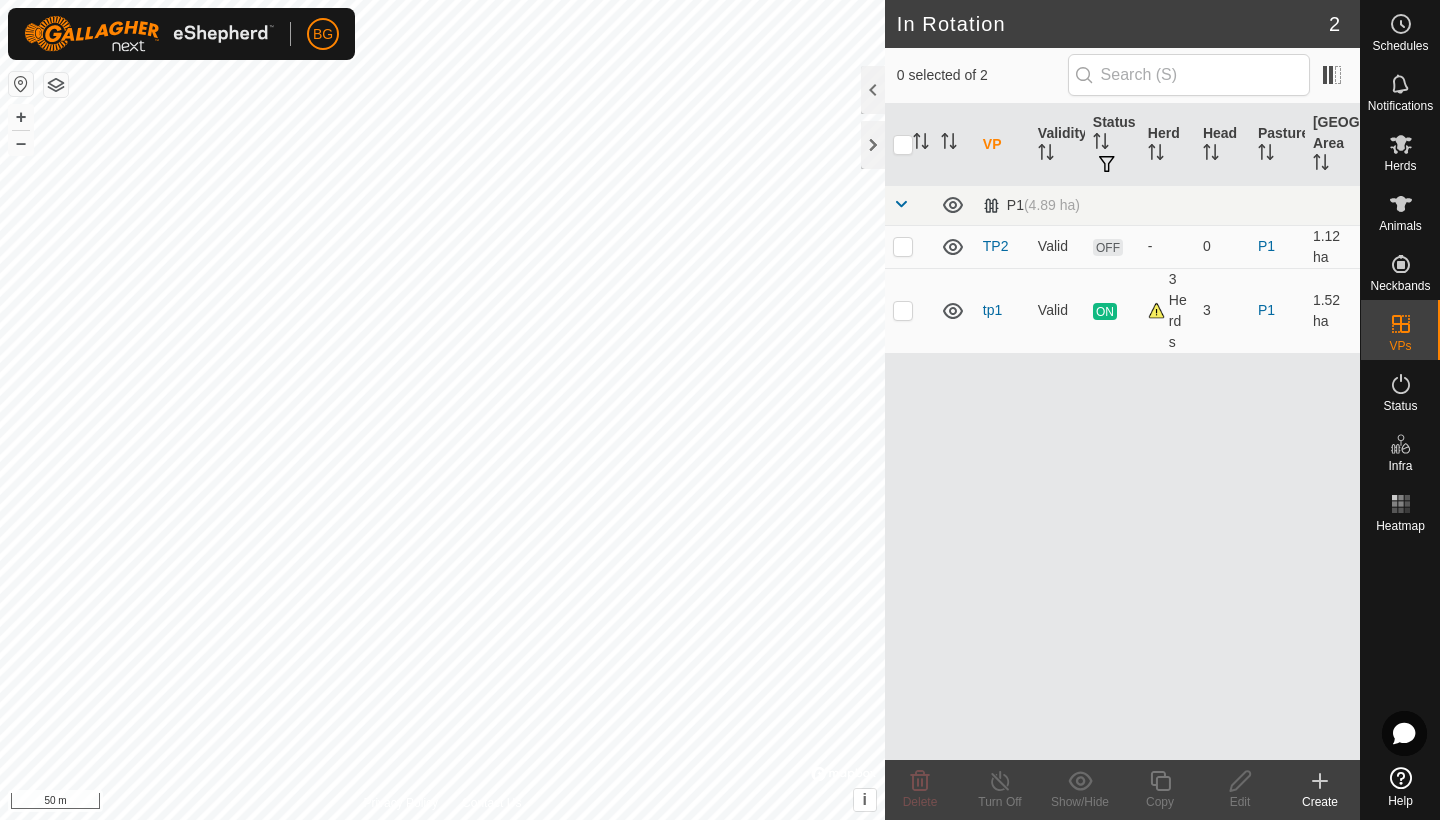 checkbox on "true" 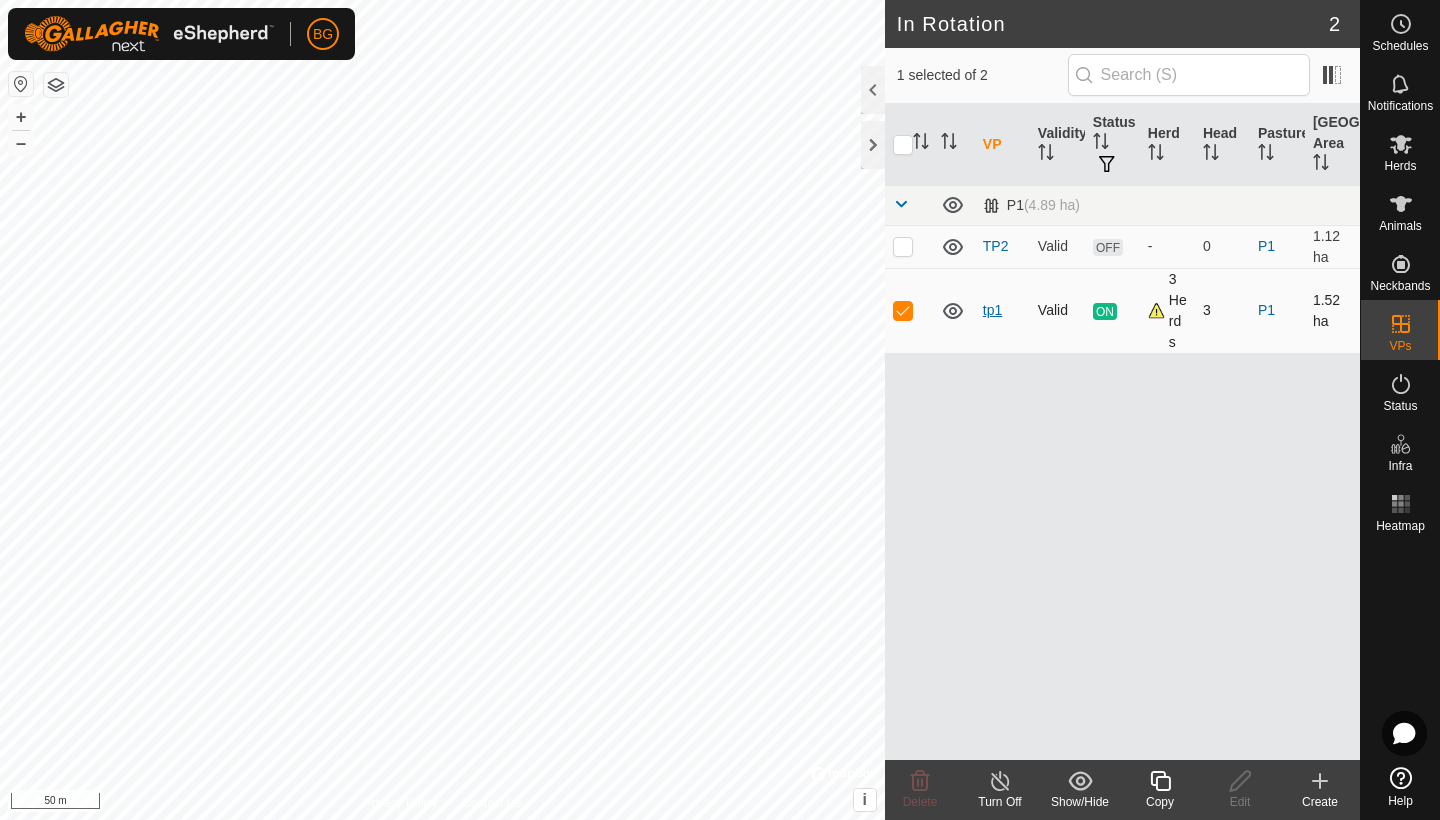 click on "tp1" at bounding box center [992, 310] 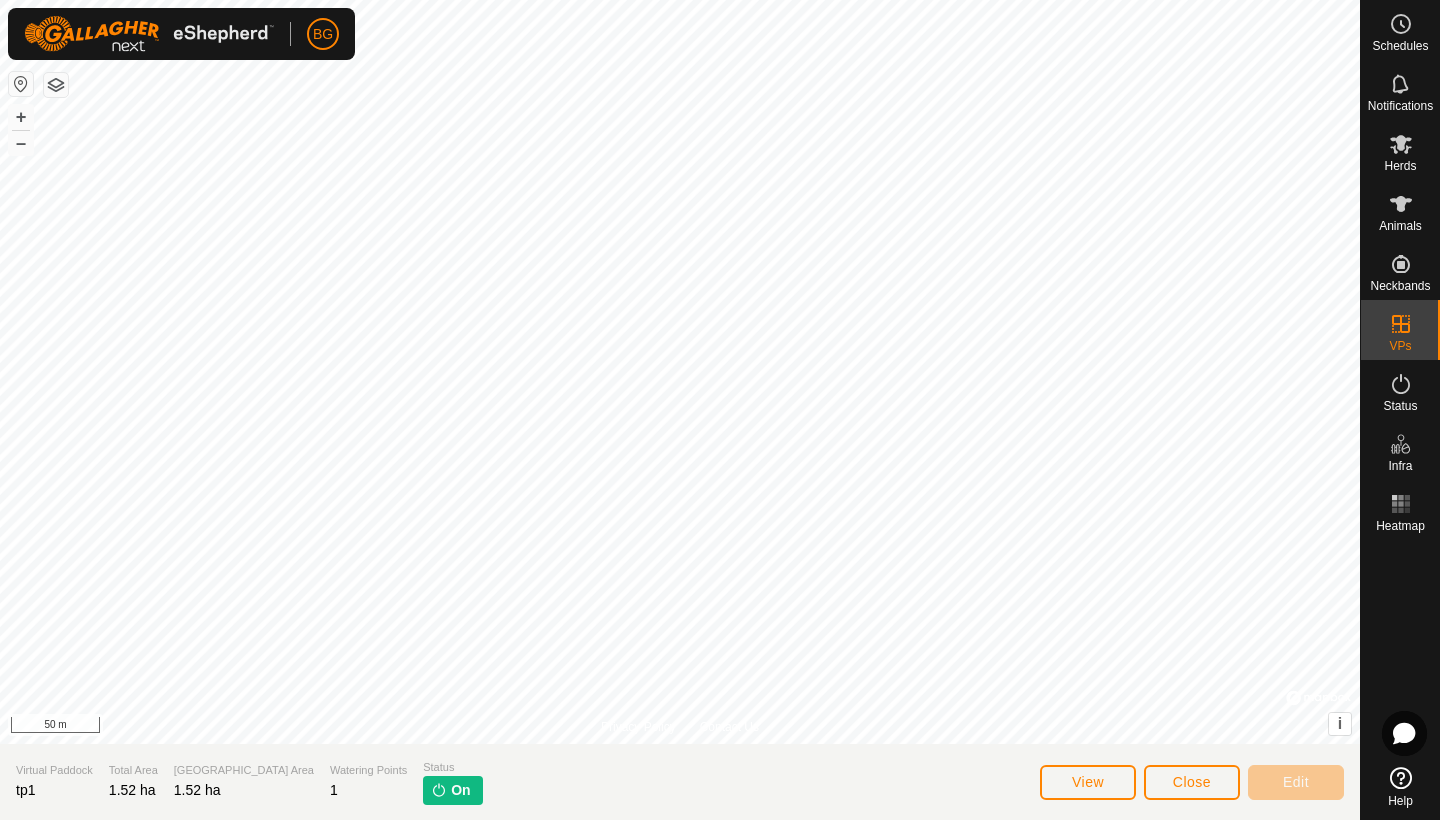click 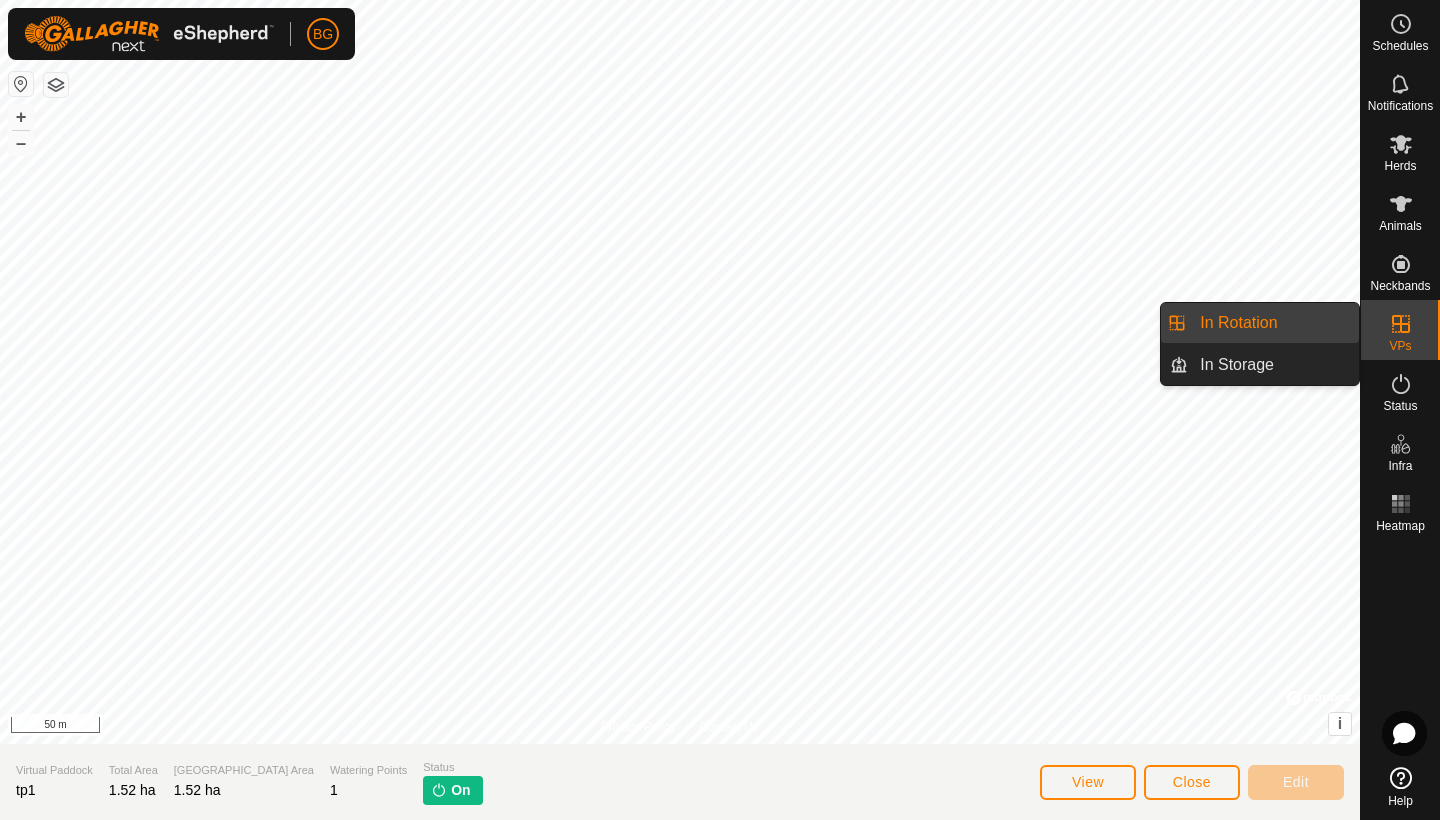 click at bounding box center [1401, 324] 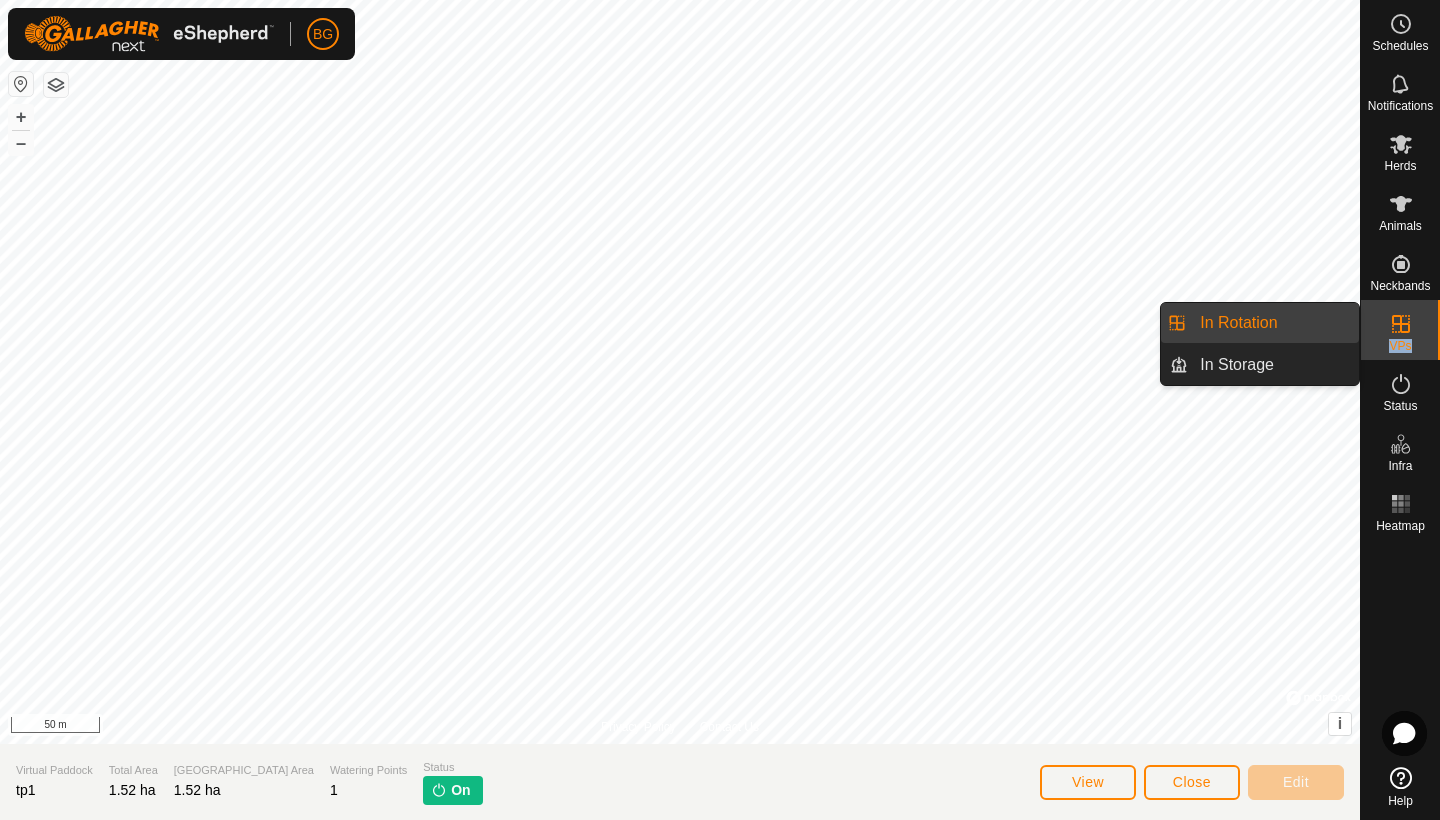 click 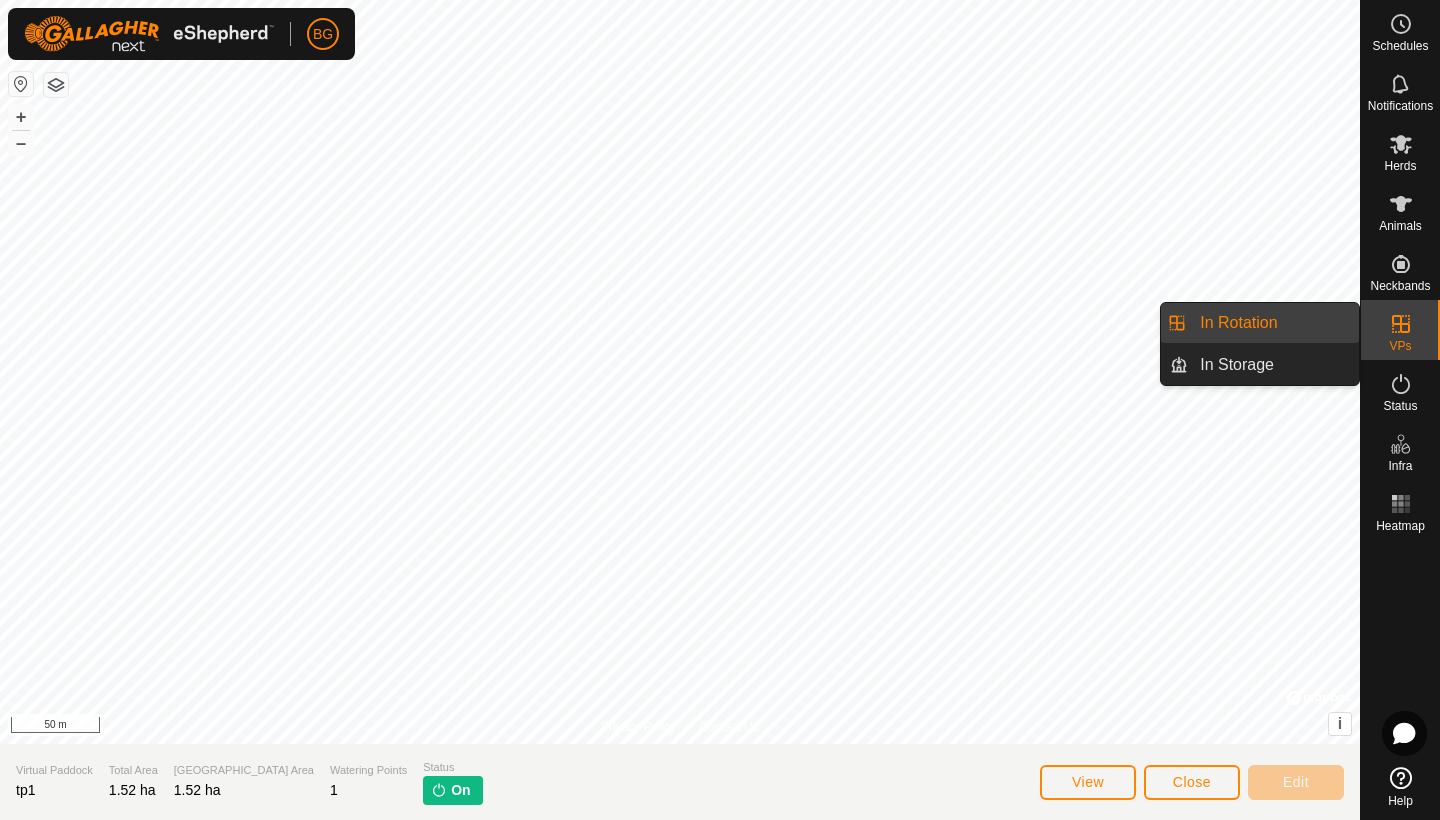 click on "In Rotation" at bounding box center (1273, 323) 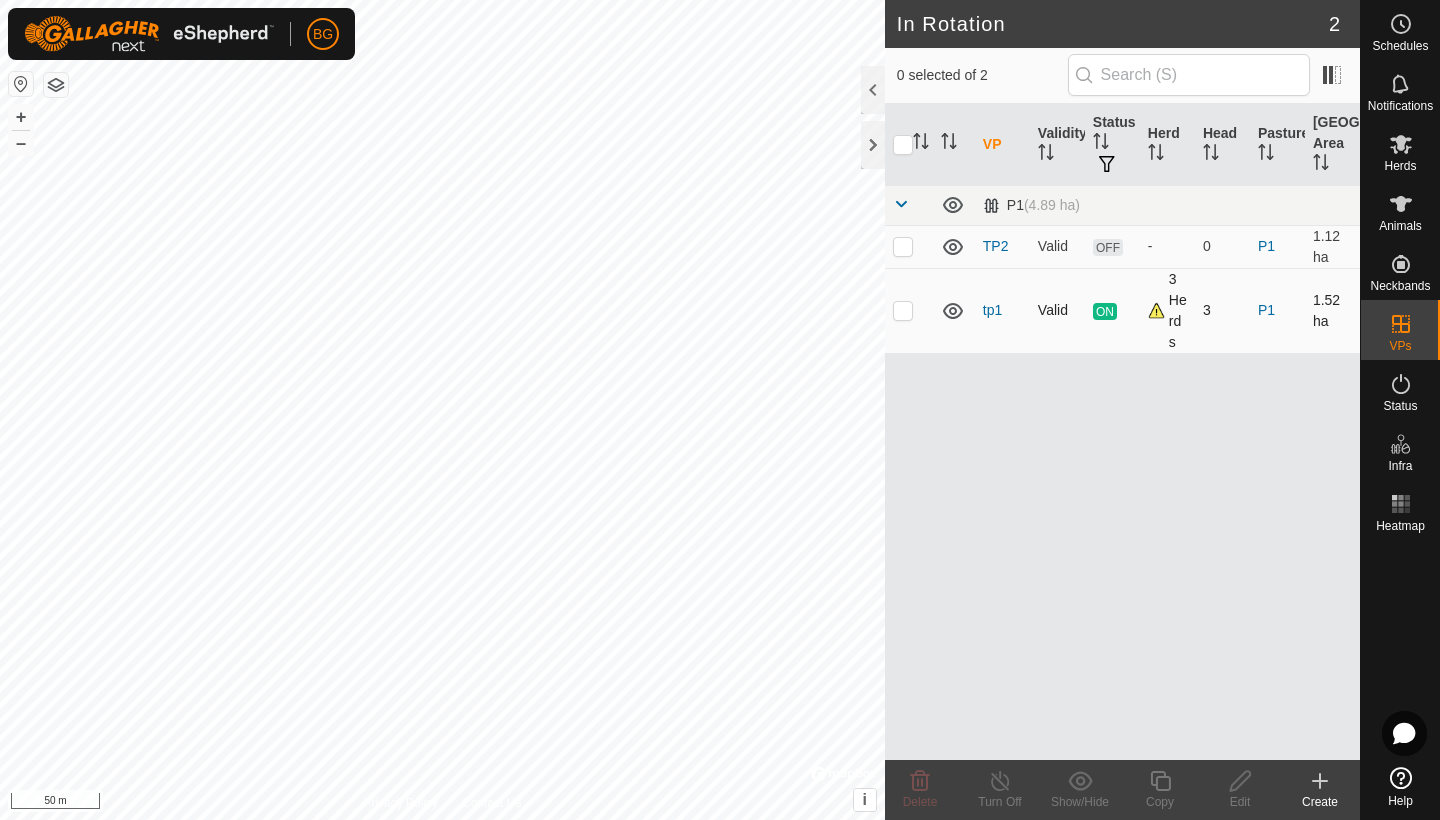 click at bounding box center (903, 310) 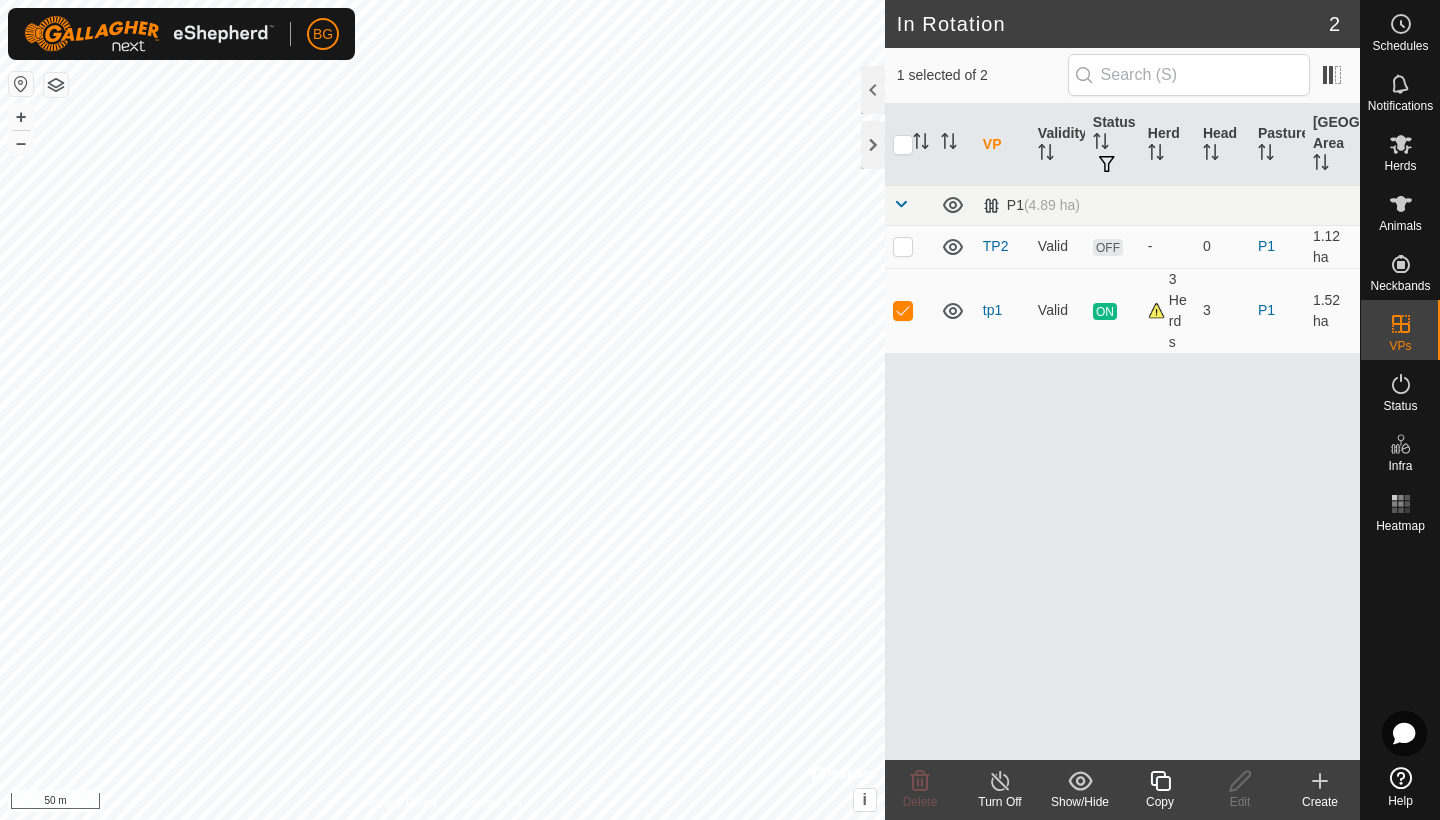 click 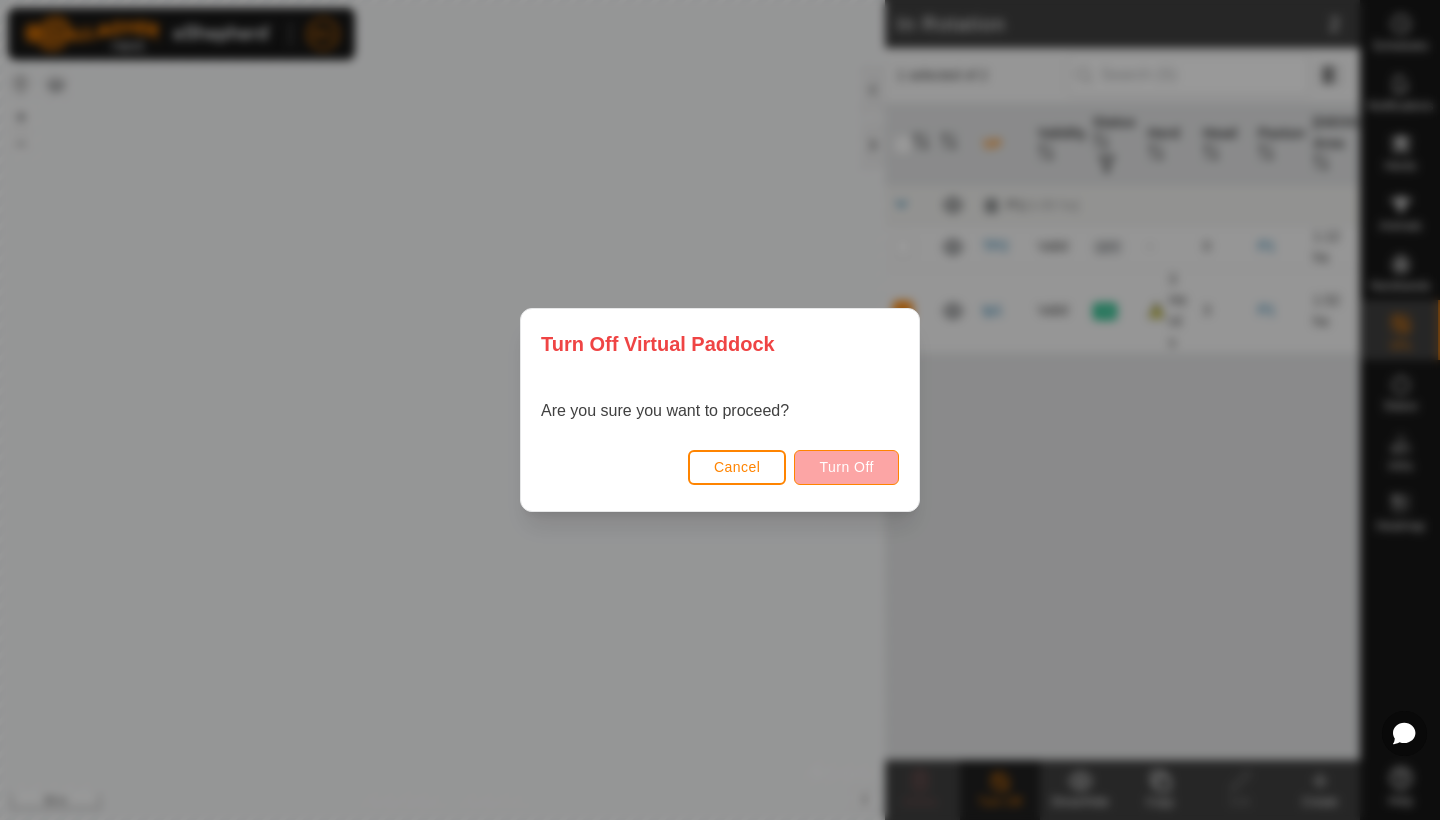 click on "Turn Off" at bounding box center [846, 467] 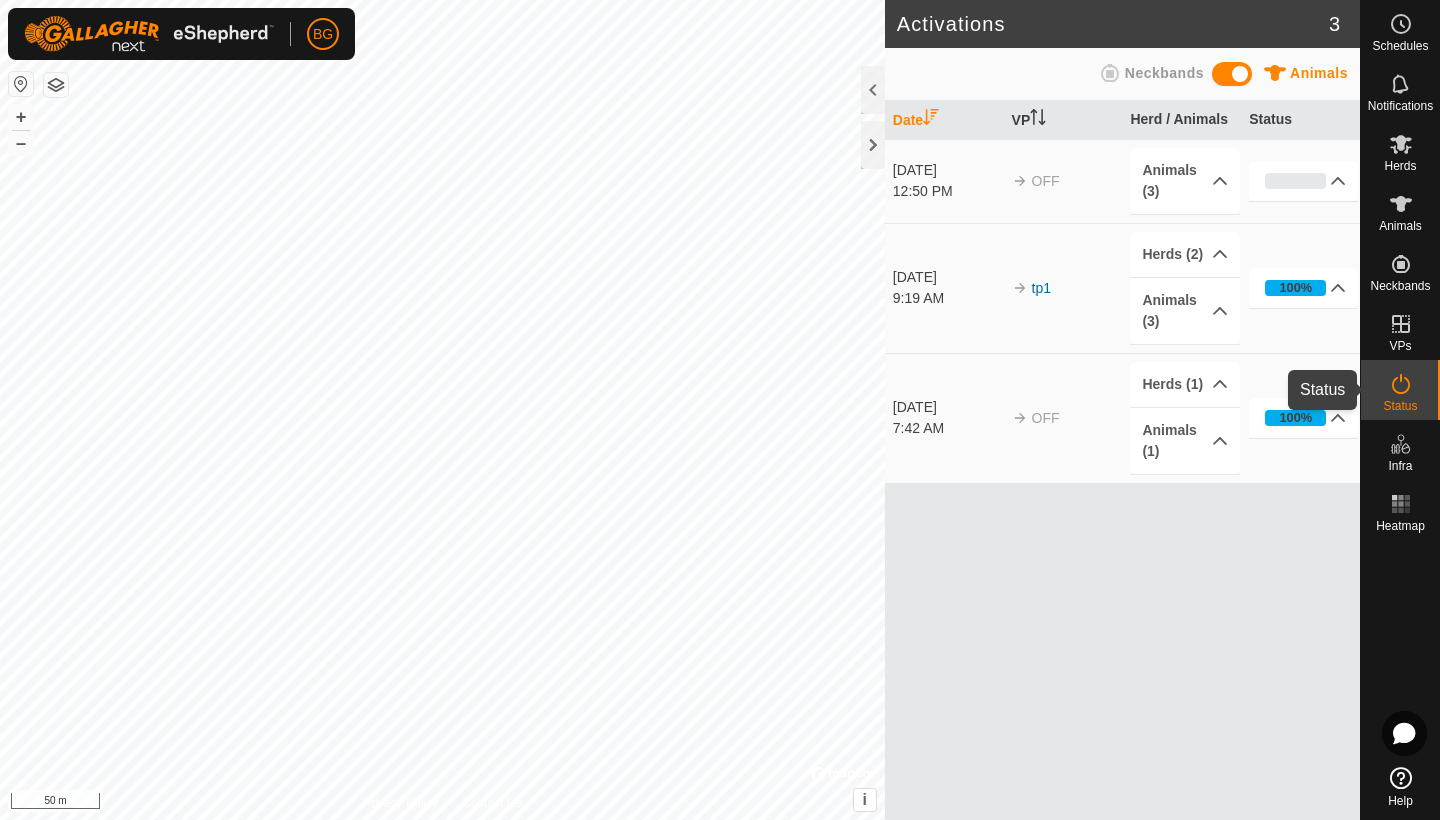 click 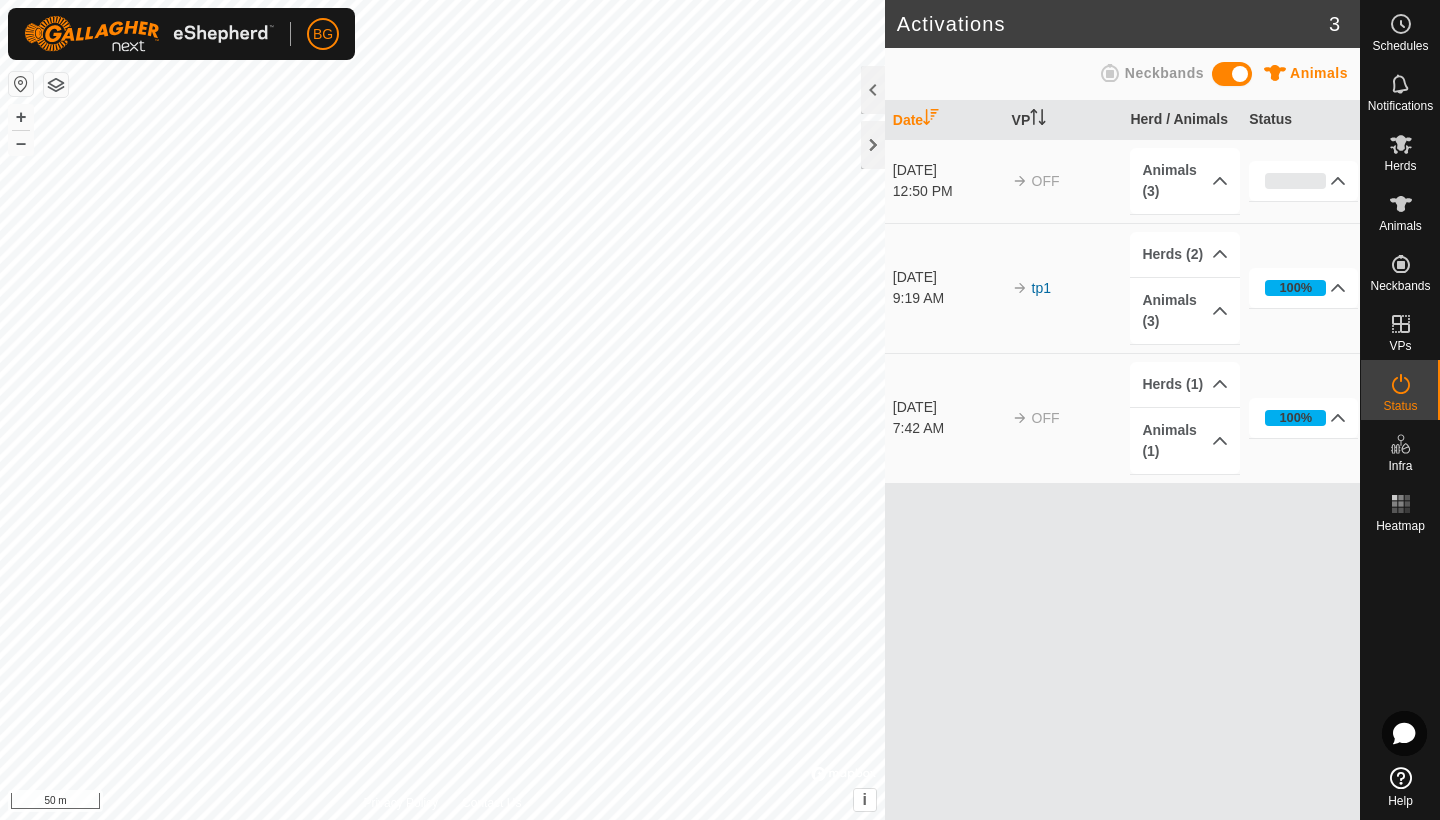 click 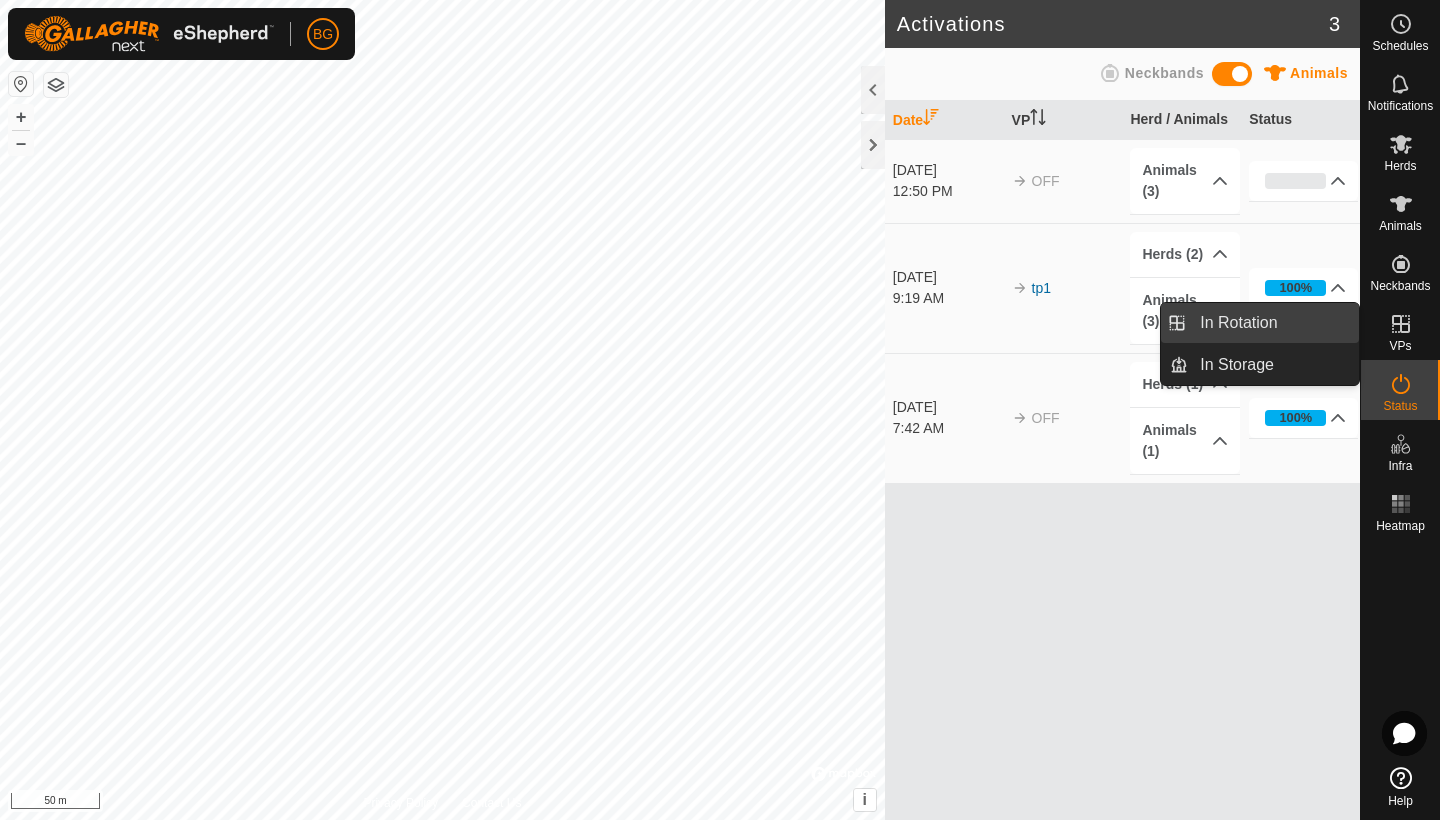 click on "In Rotation" at bounding box center (1273, 323) 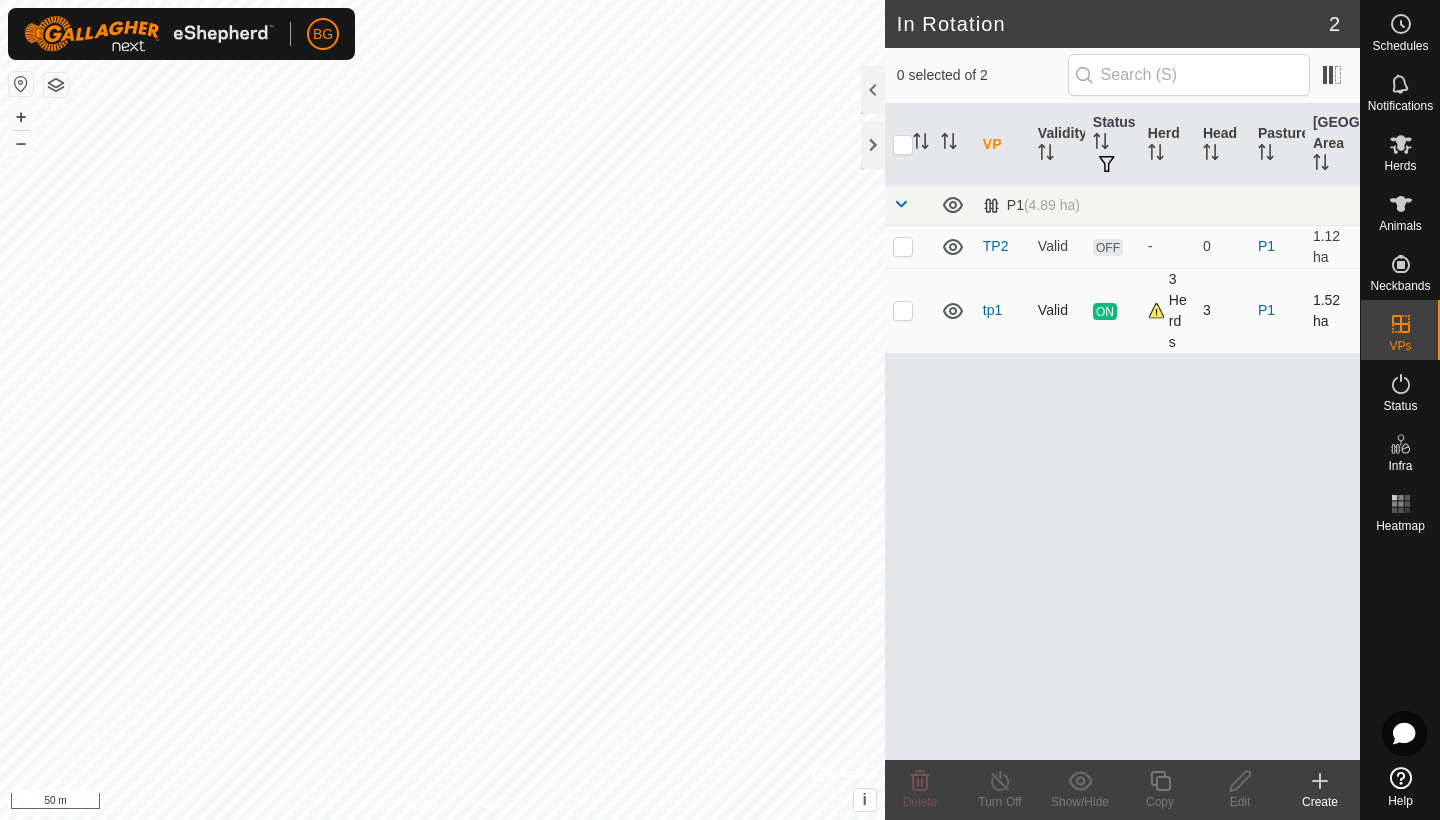 click at bounding box center [903, 310] 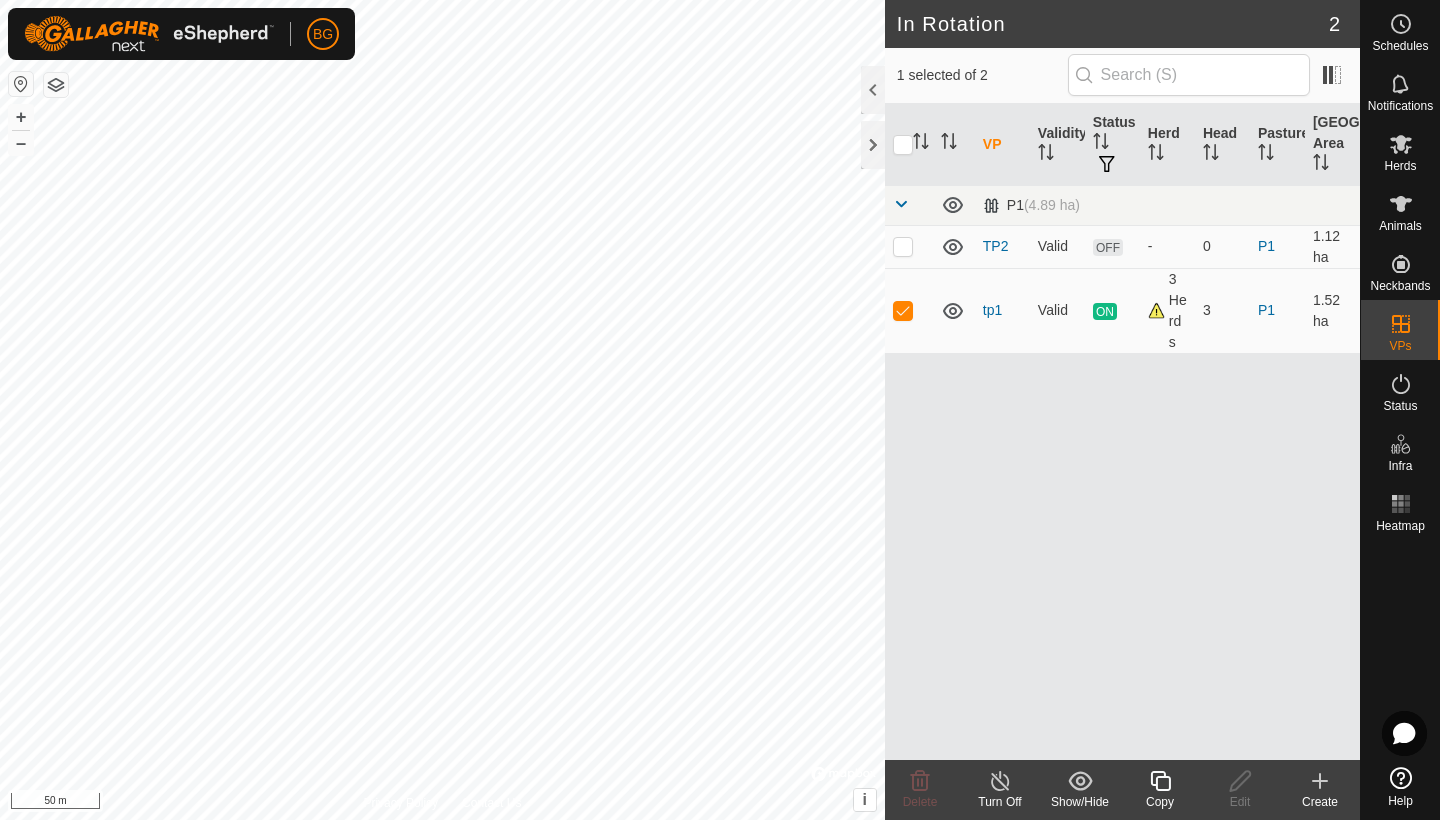 click 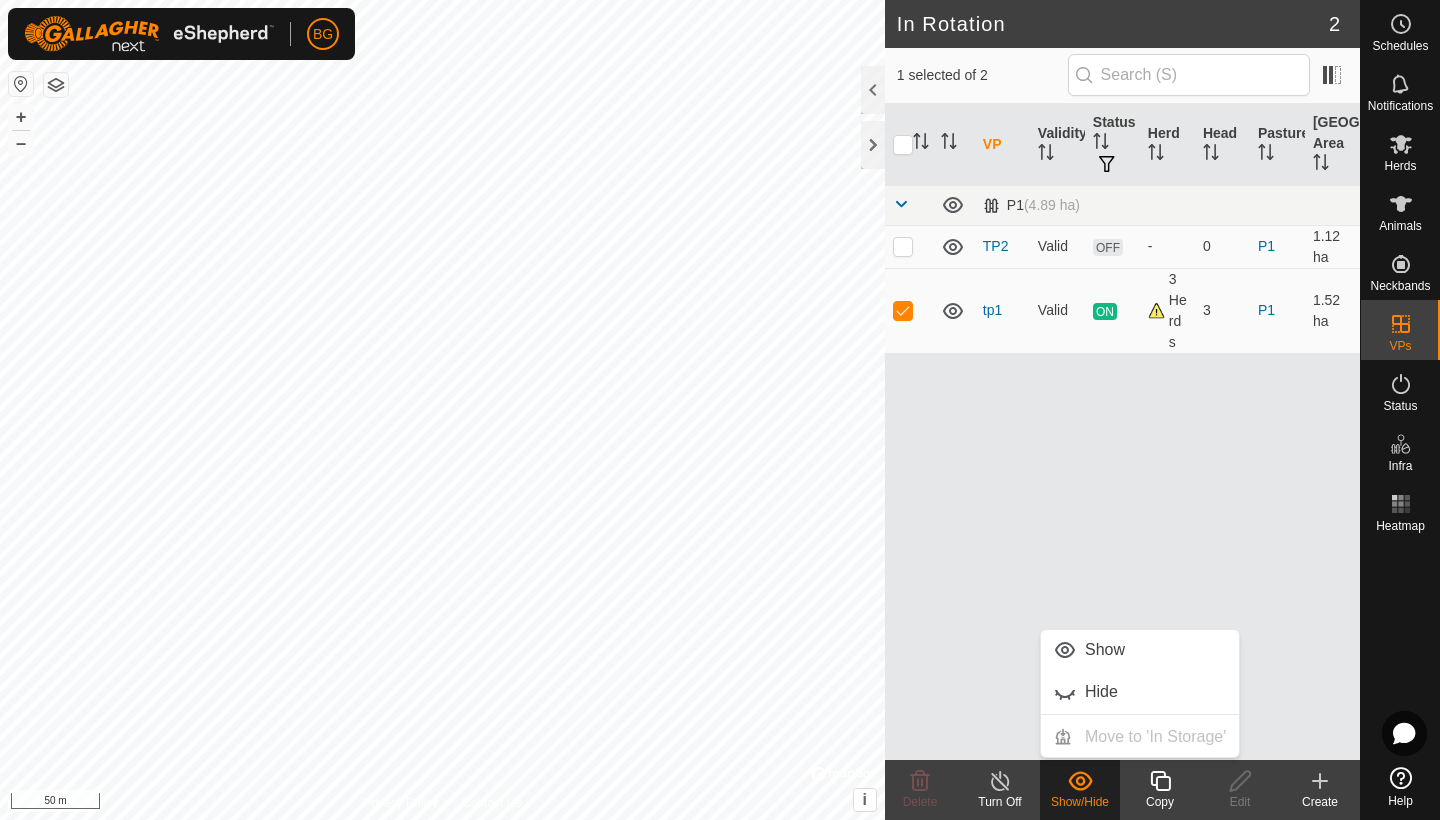 click on "VP   Validity   Status   Herd   Head   Pasture   Grazing Area   P1   (4.89 ha) TP2  Valid  OFF  -   0   P1   1.12 ha  tp1  Valid  ON  3 Herds   3   P1   1.52 ha" at bounding box center [1122, 432] 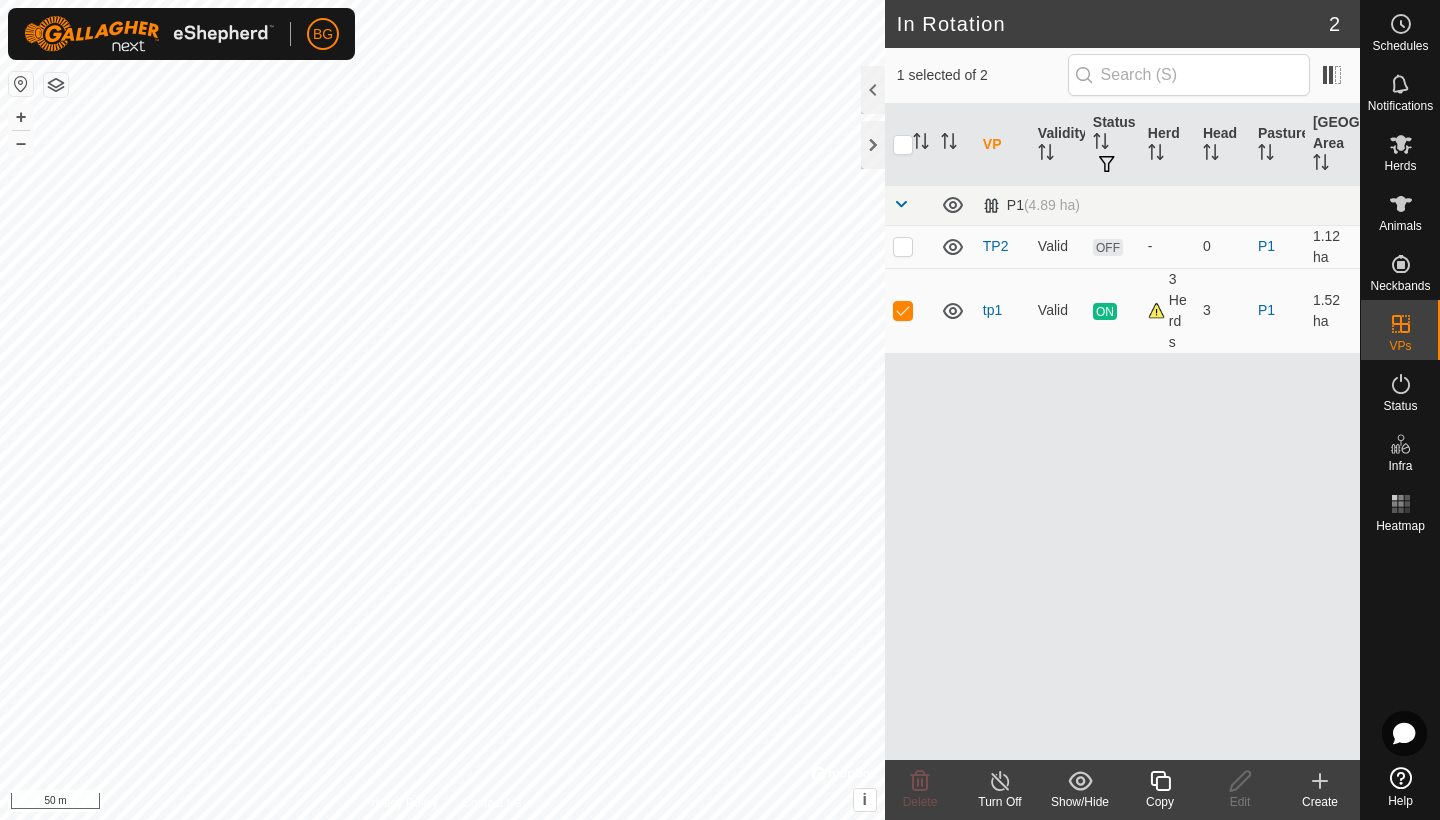 click 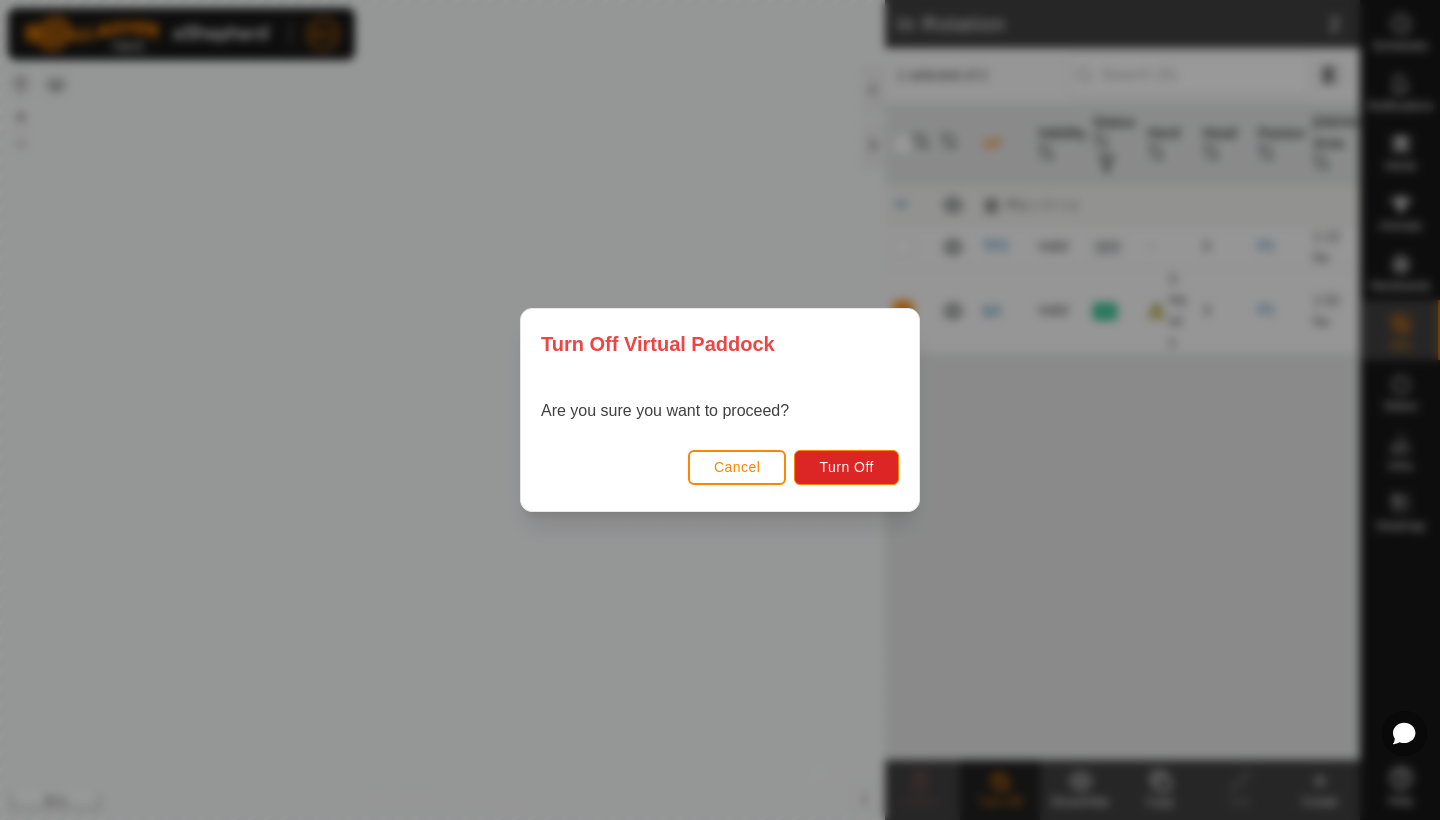 click on "Cancel" at bounding box center (737, 467) 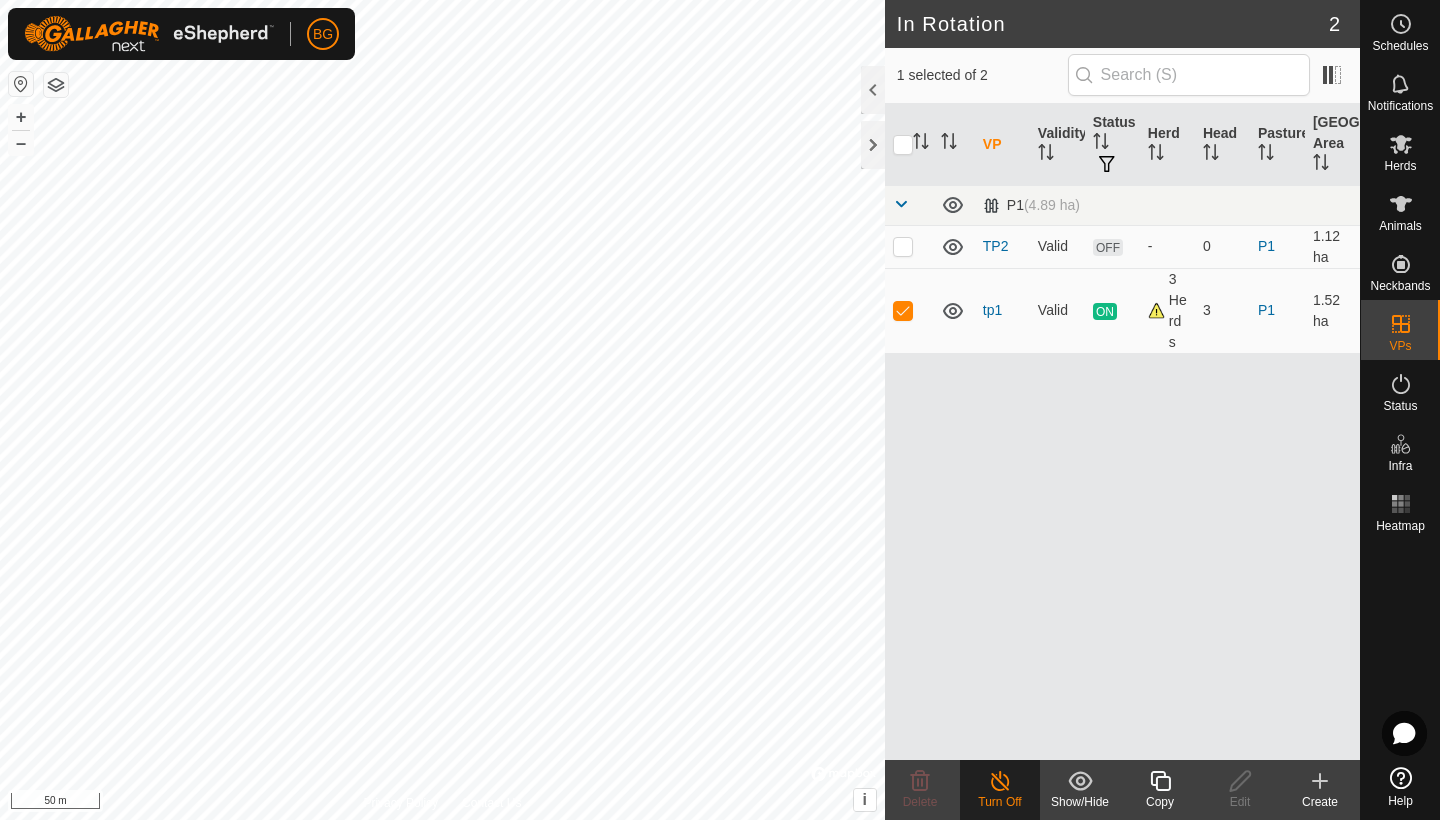 click on "VP   Validity   Status   Herd   Head   Pasture   Grazing Area   P1   (4.89 ha) TP2  Valid  OFF  -   0   P1   1.12 ha  tp1  Valid  ON  3 Herds   3   P1   1.52 ha" at bounding box center [1122, 432] 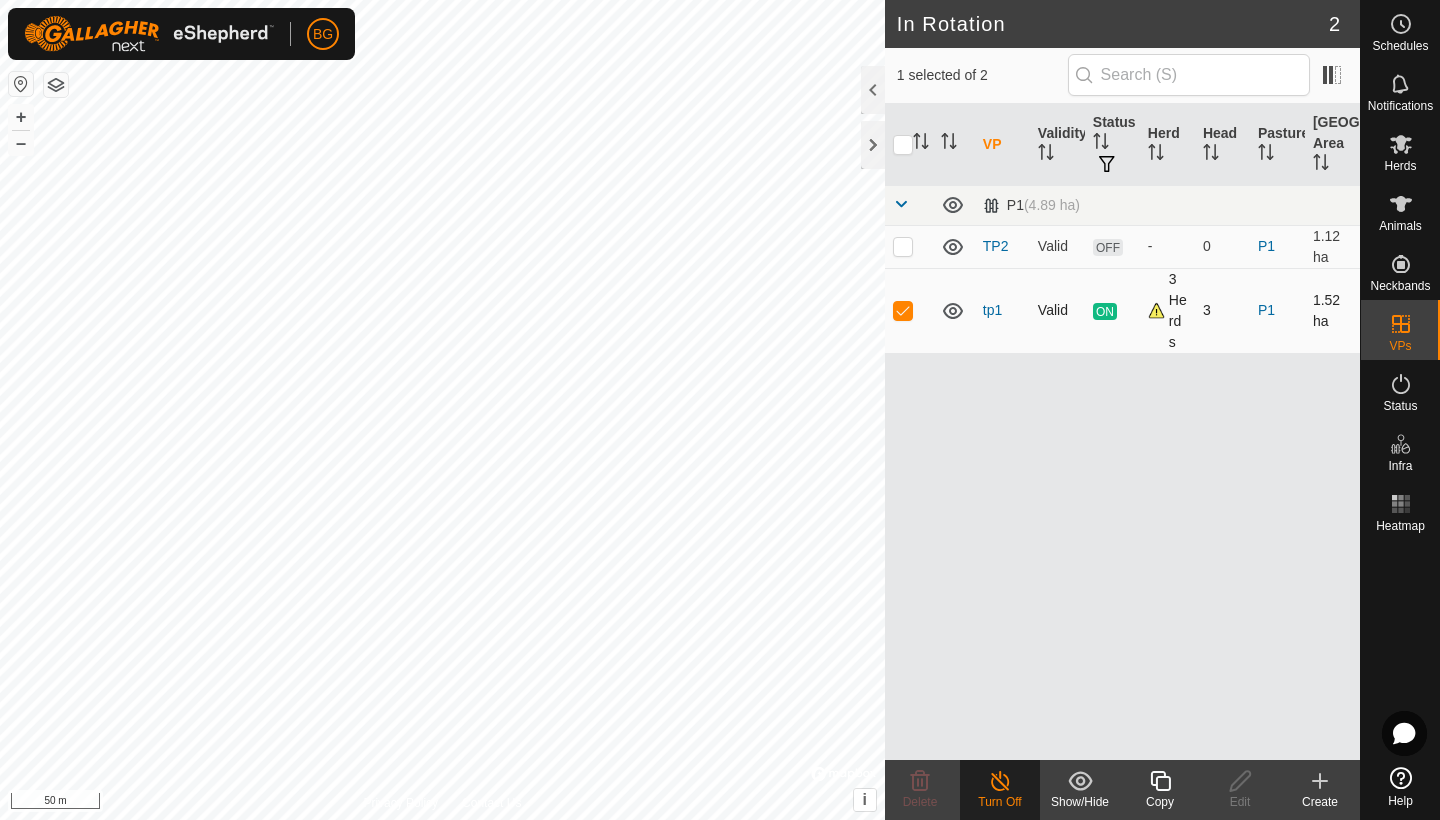 click at bounding box center [903, 310] 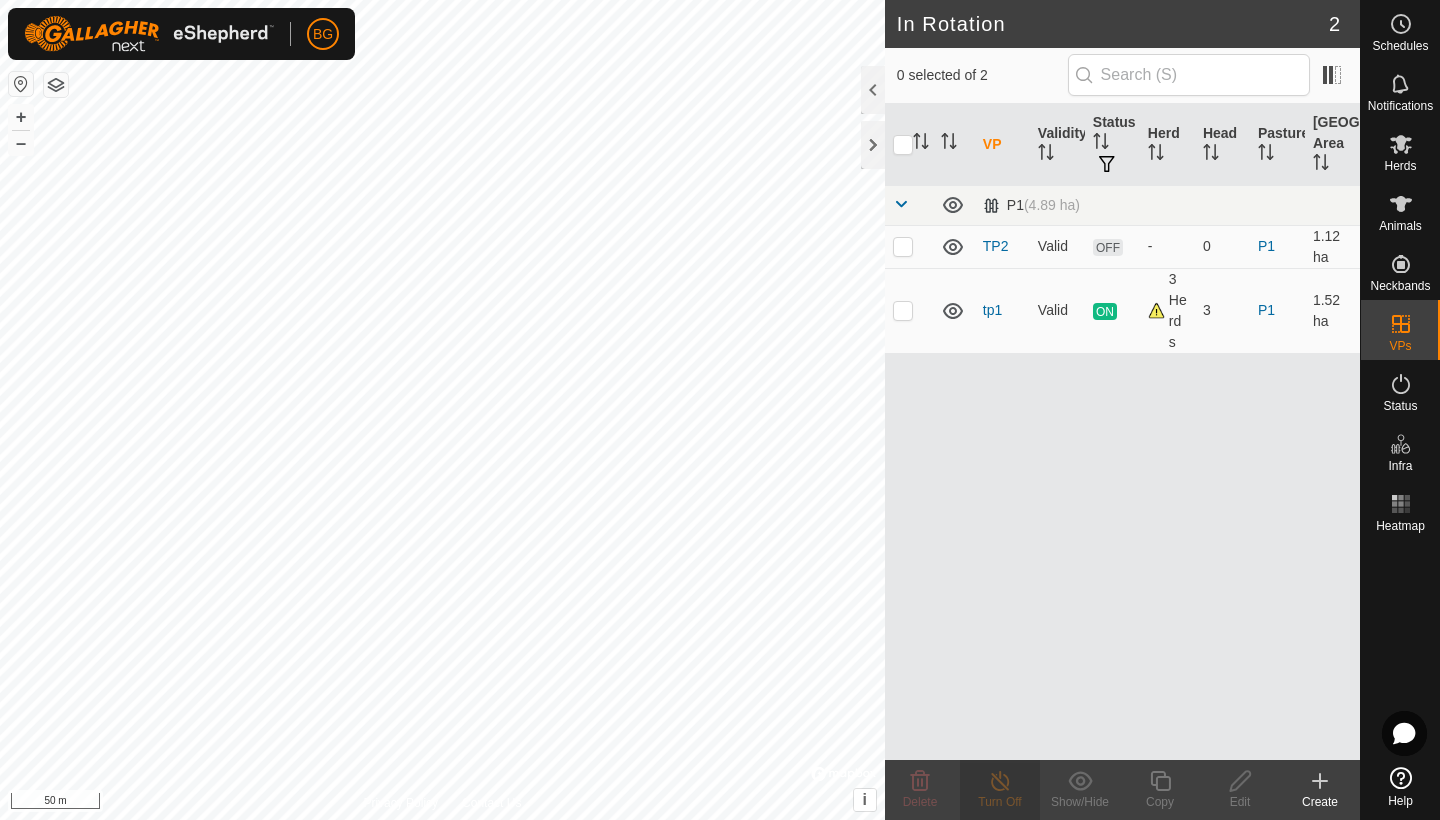 click 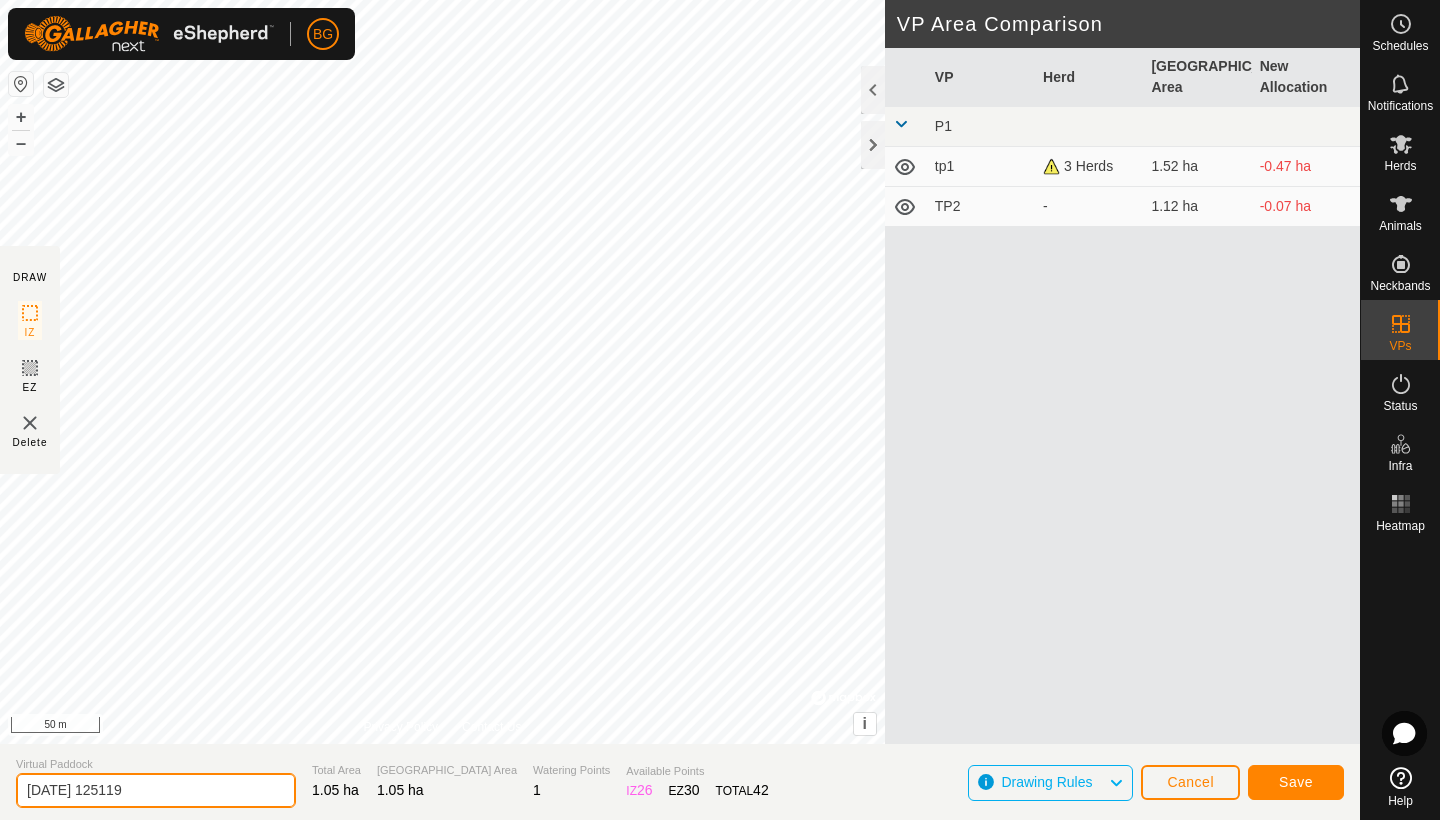 click on "[DATE] 125119" 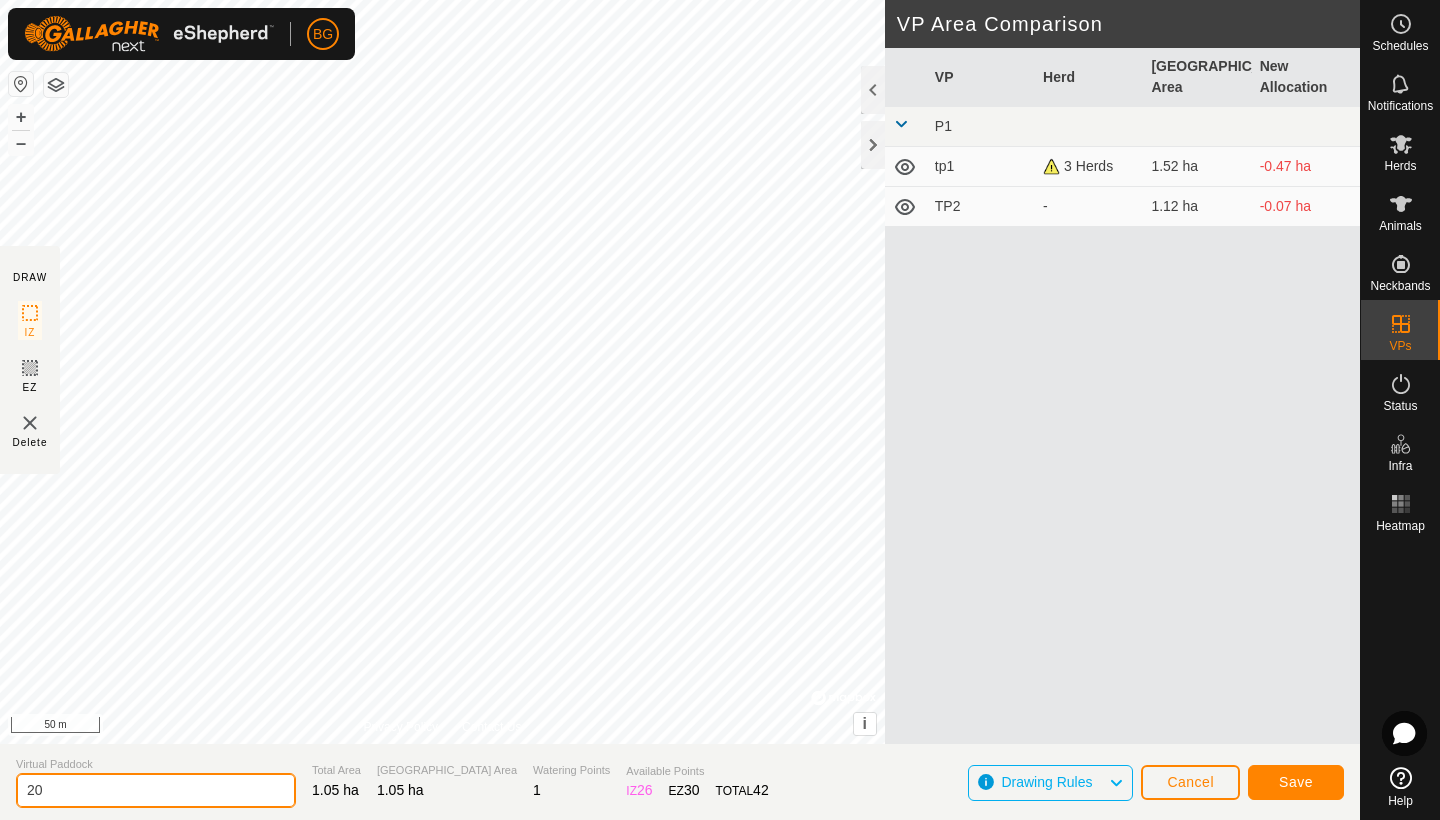 type on "2" 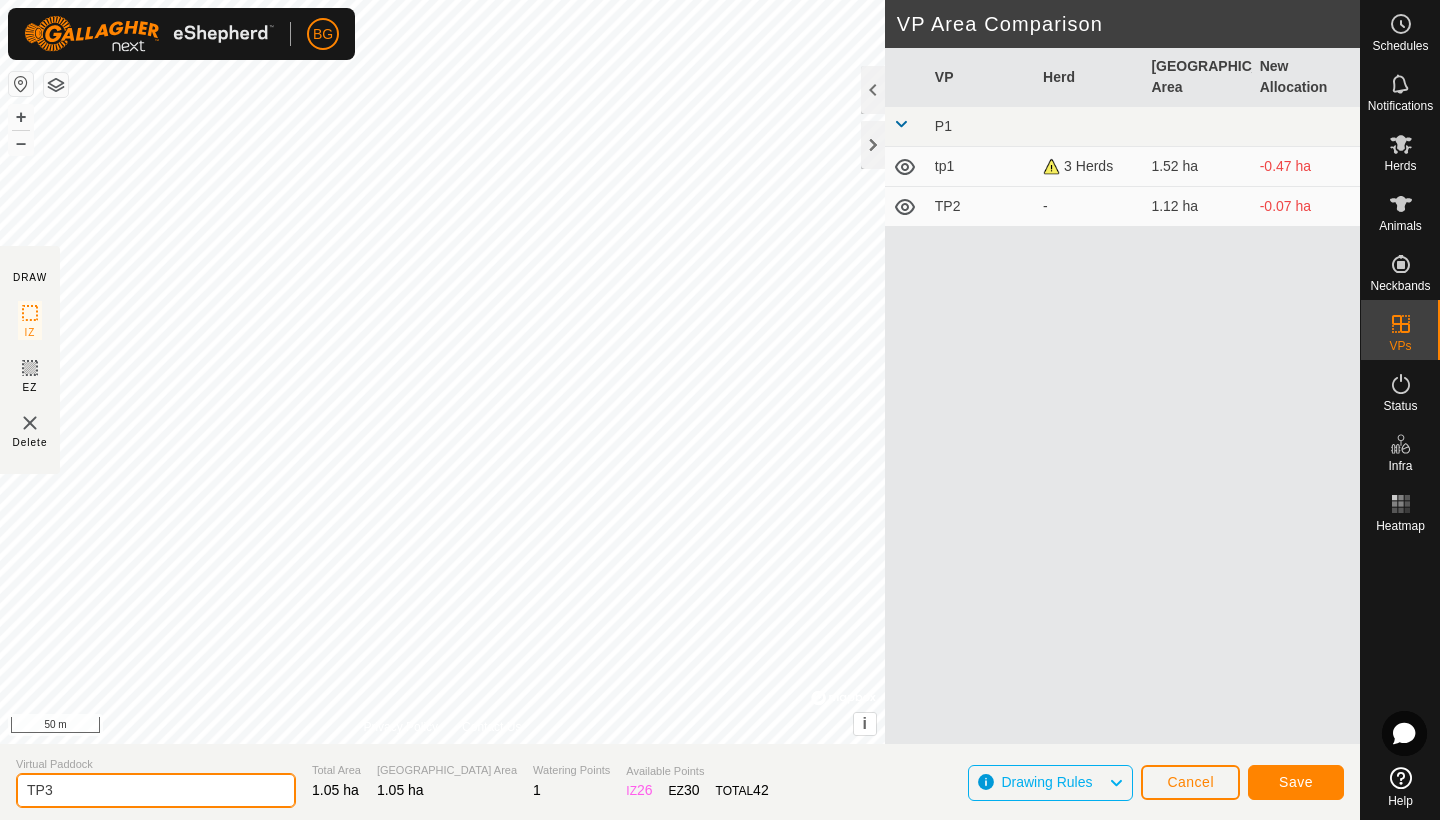 type on "TP3" 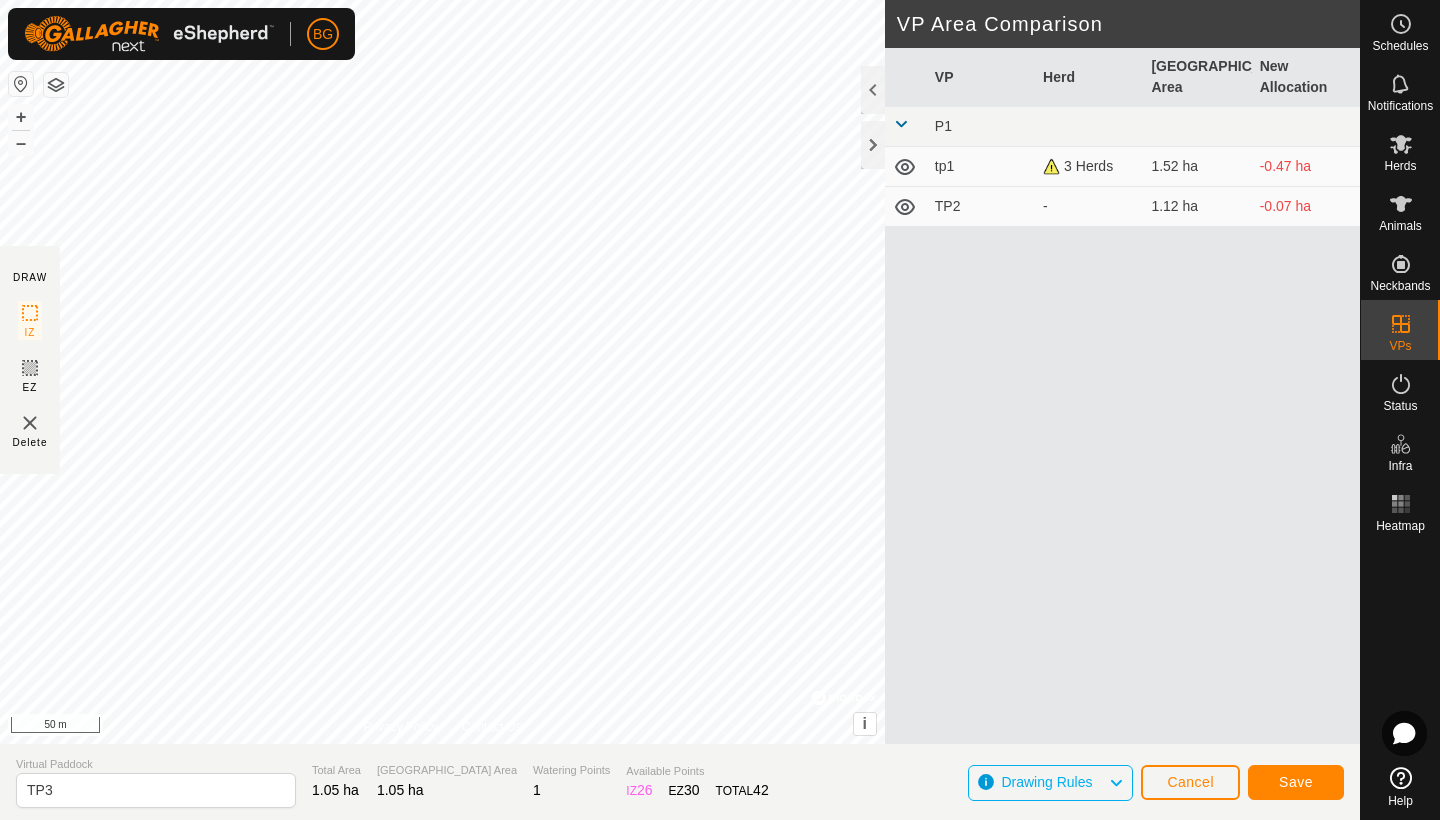 click on "Save" 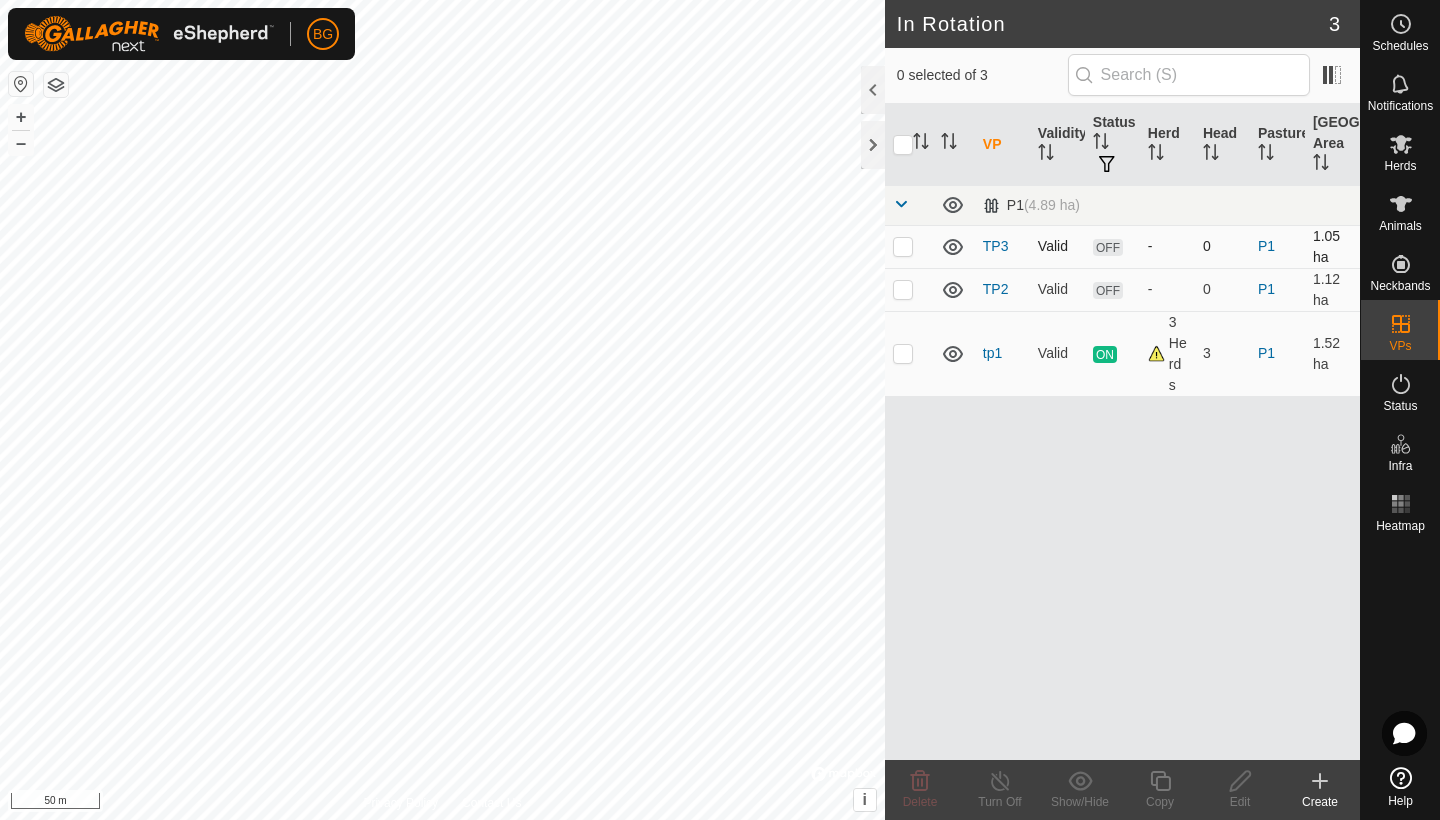 click at bounding box center (903, 246) 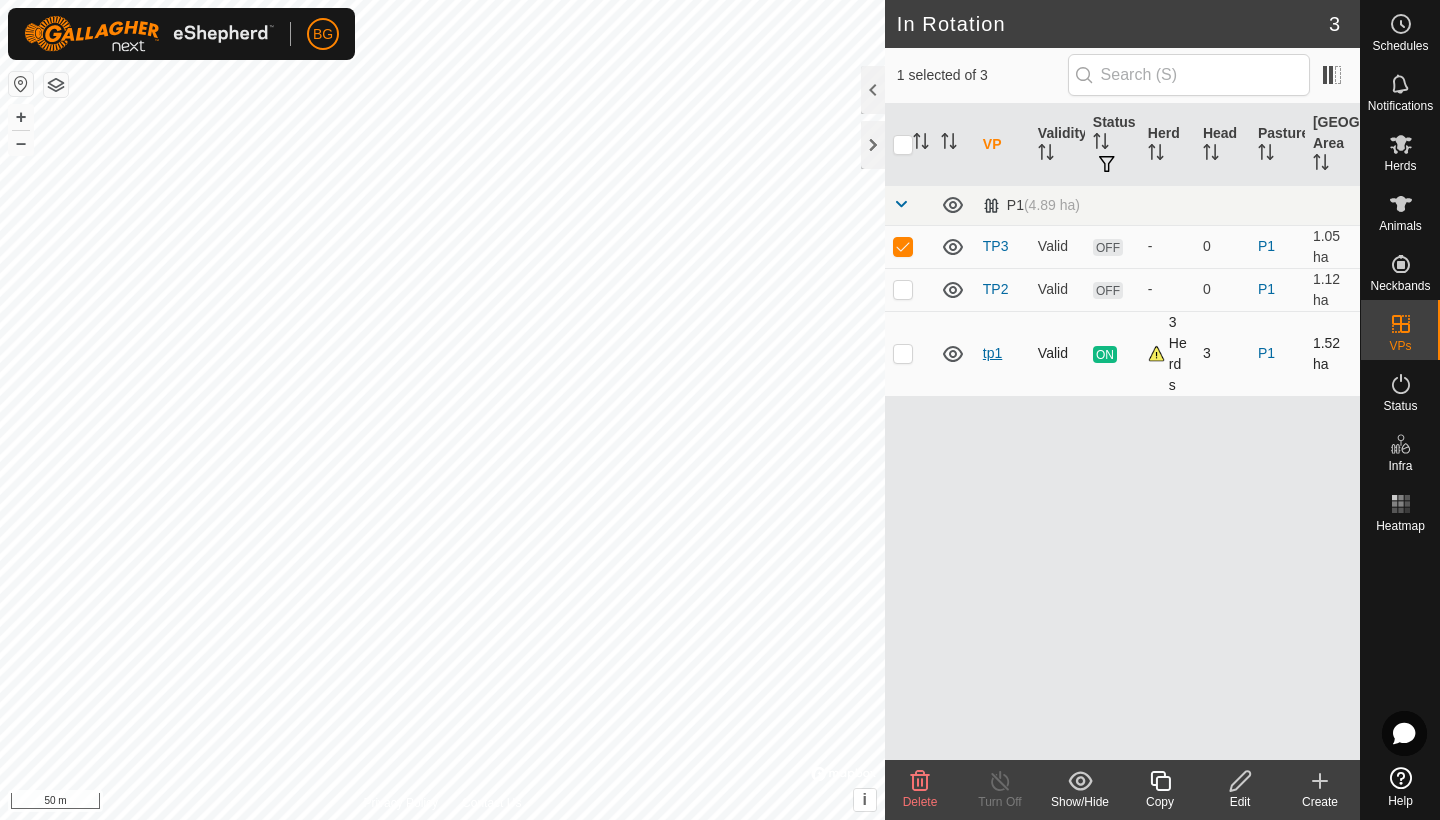 click on "tp1" at bounding box center [992, 353] 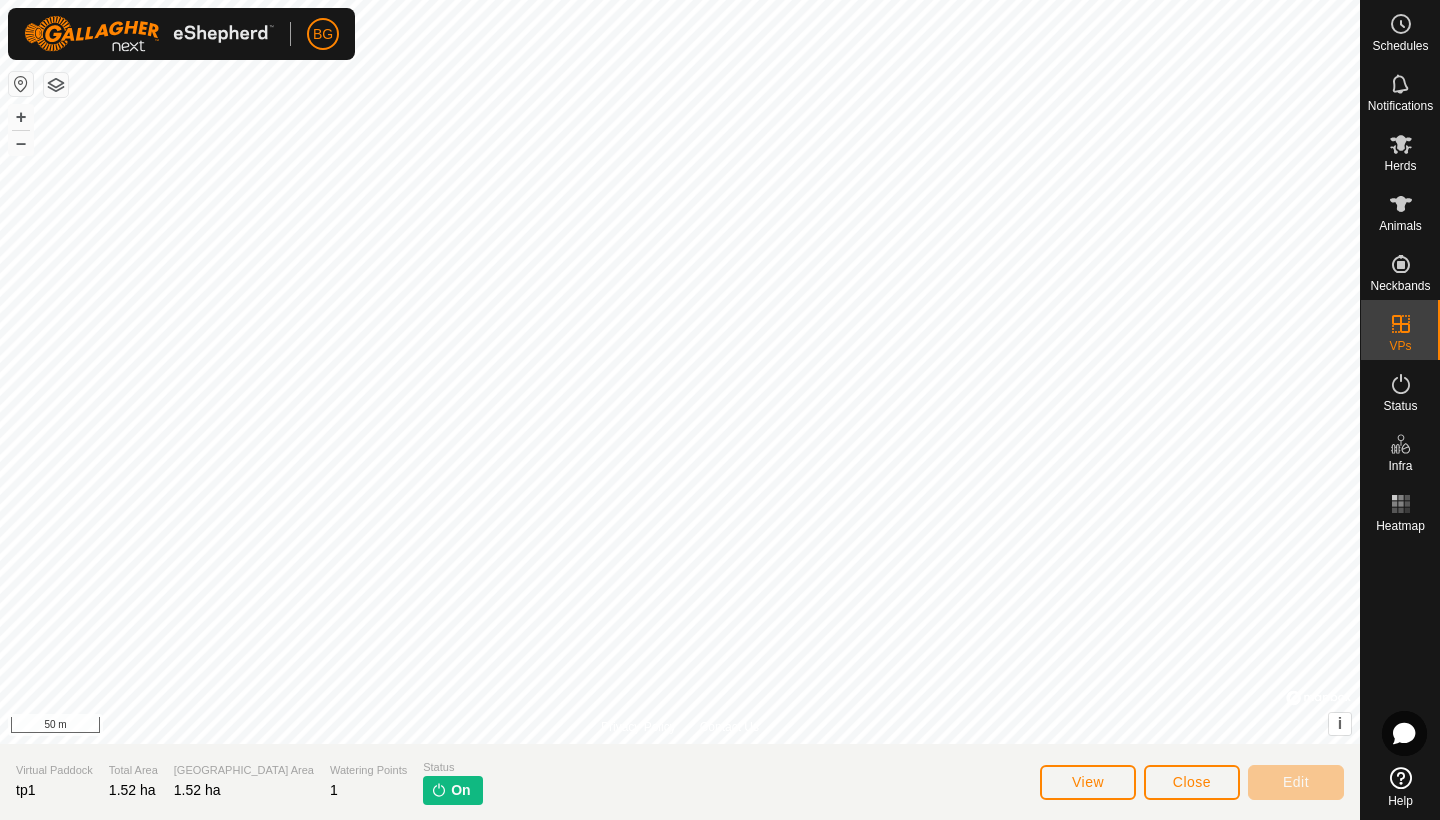 click on "Close" 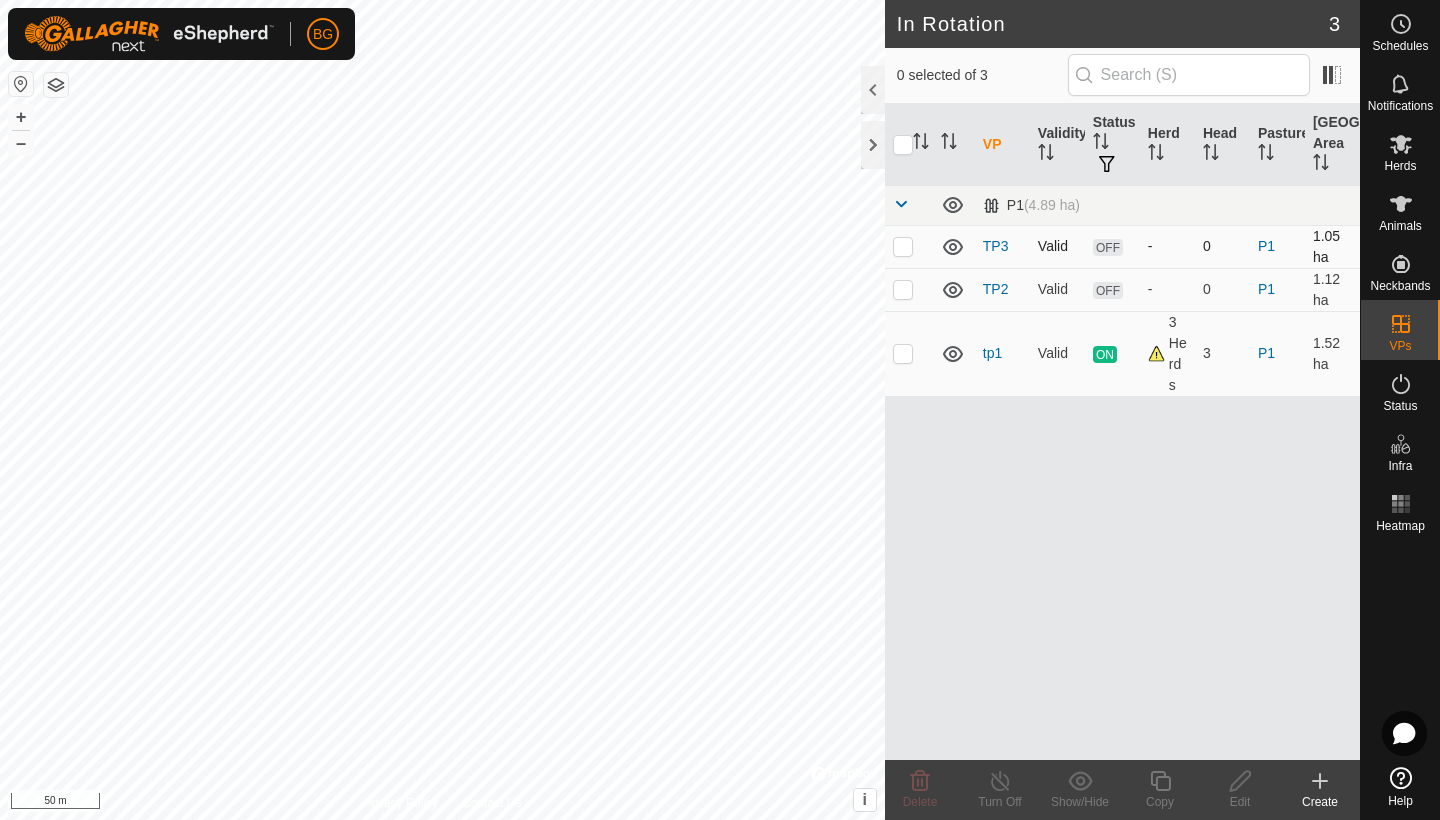 click at bounding box center (903, 246) 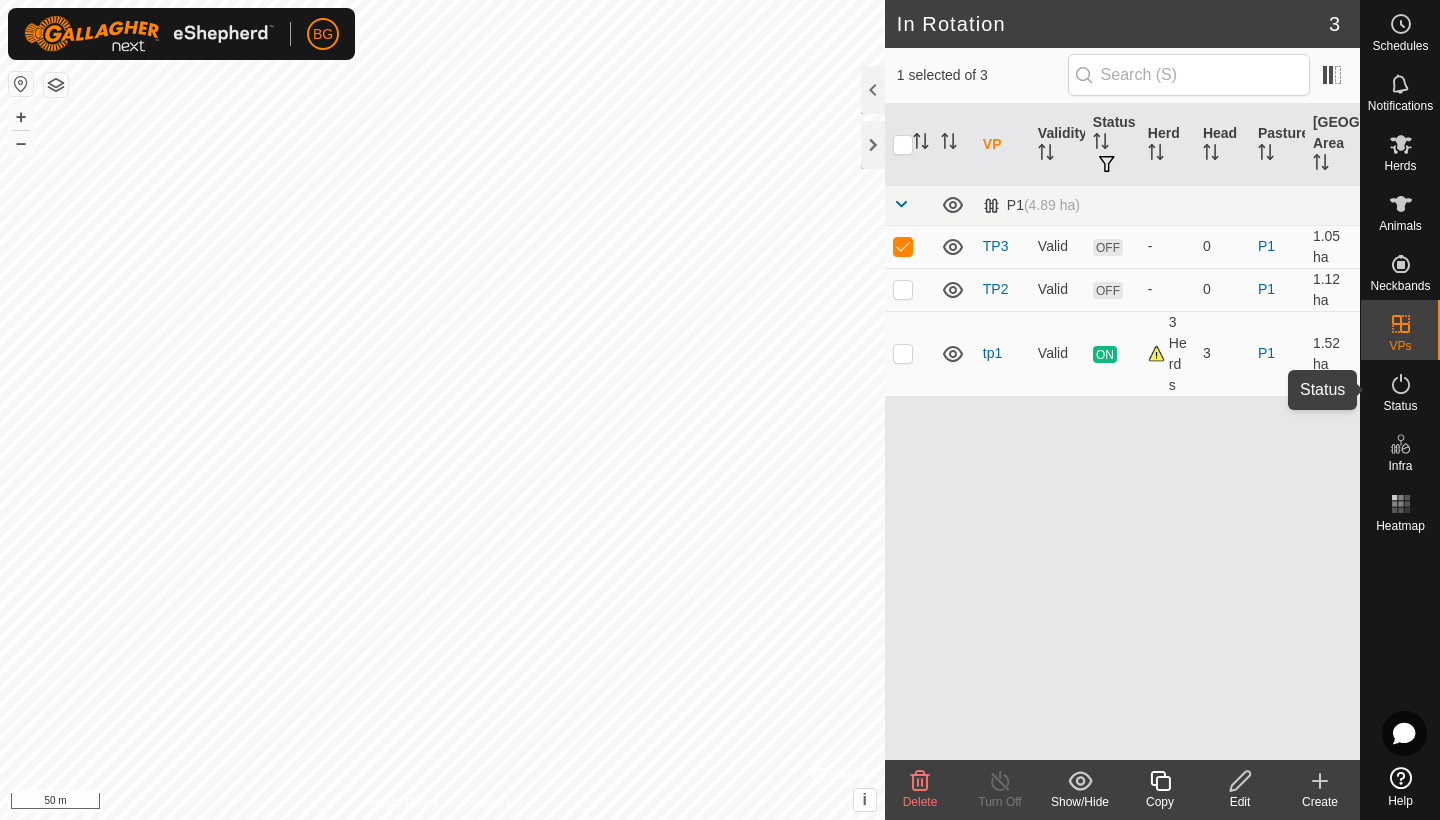 click on "Status" at bounding box center [1400, 406] 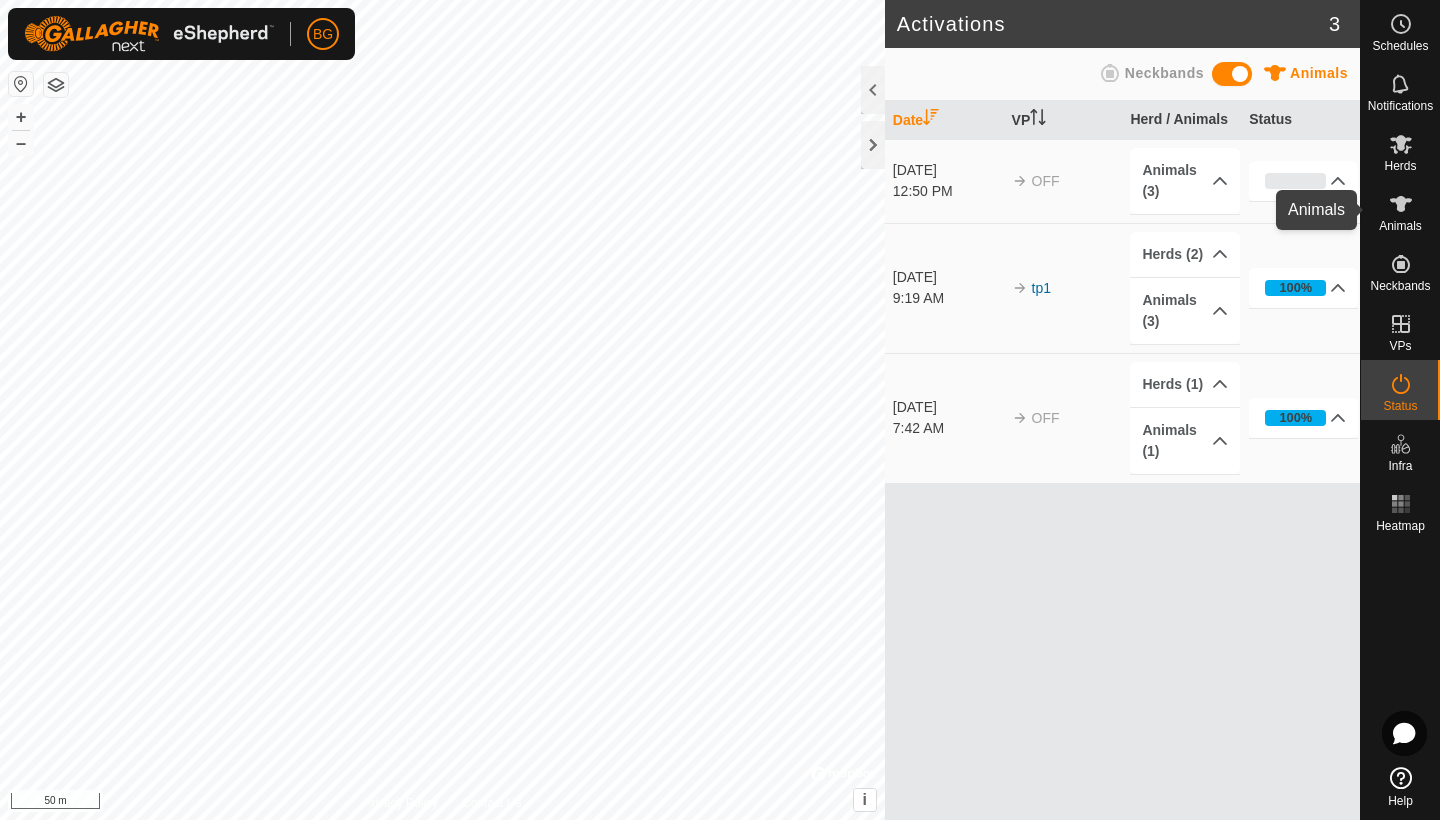 click 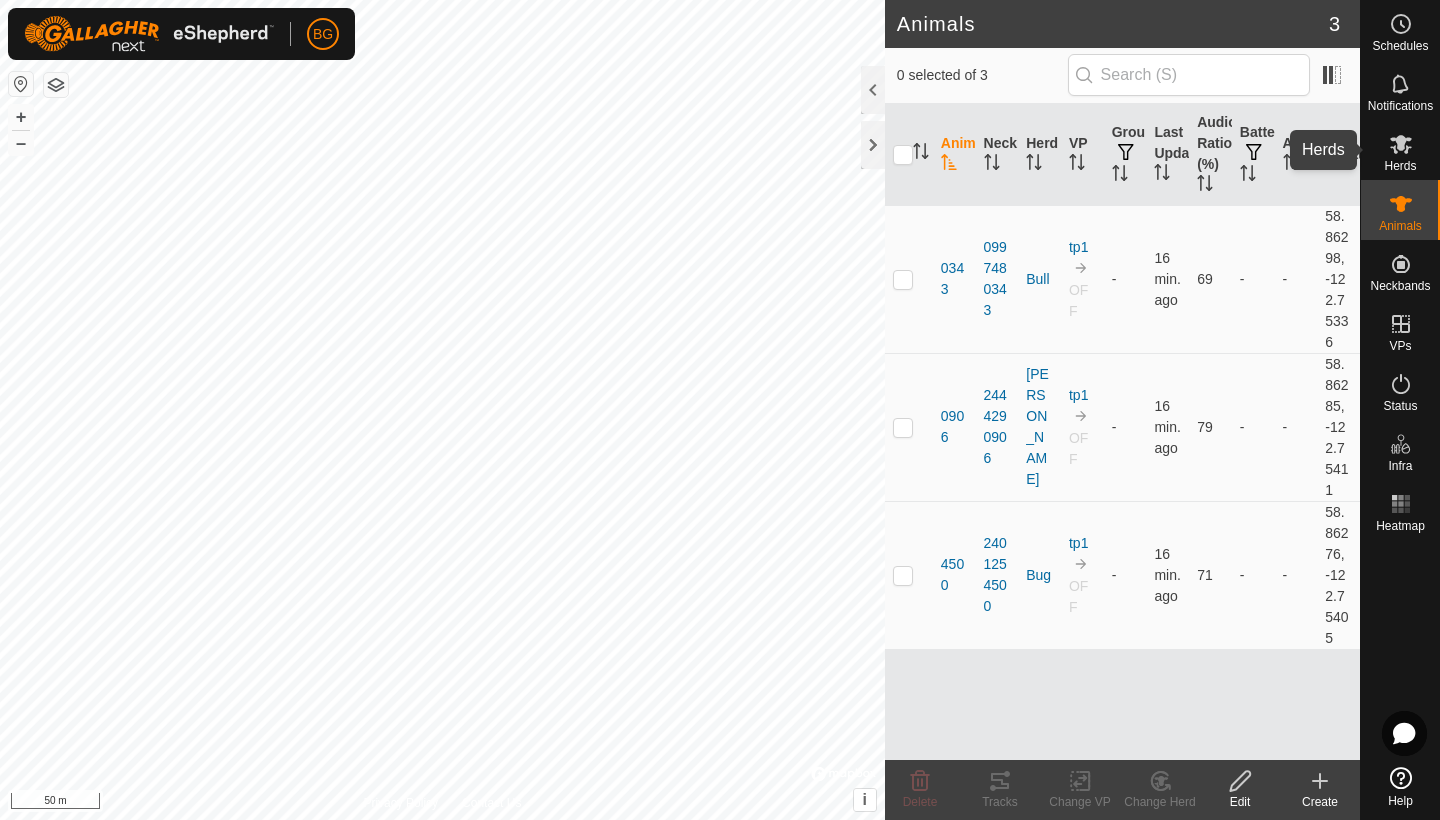 click on "Herds" at bounding box center [1400, 166] 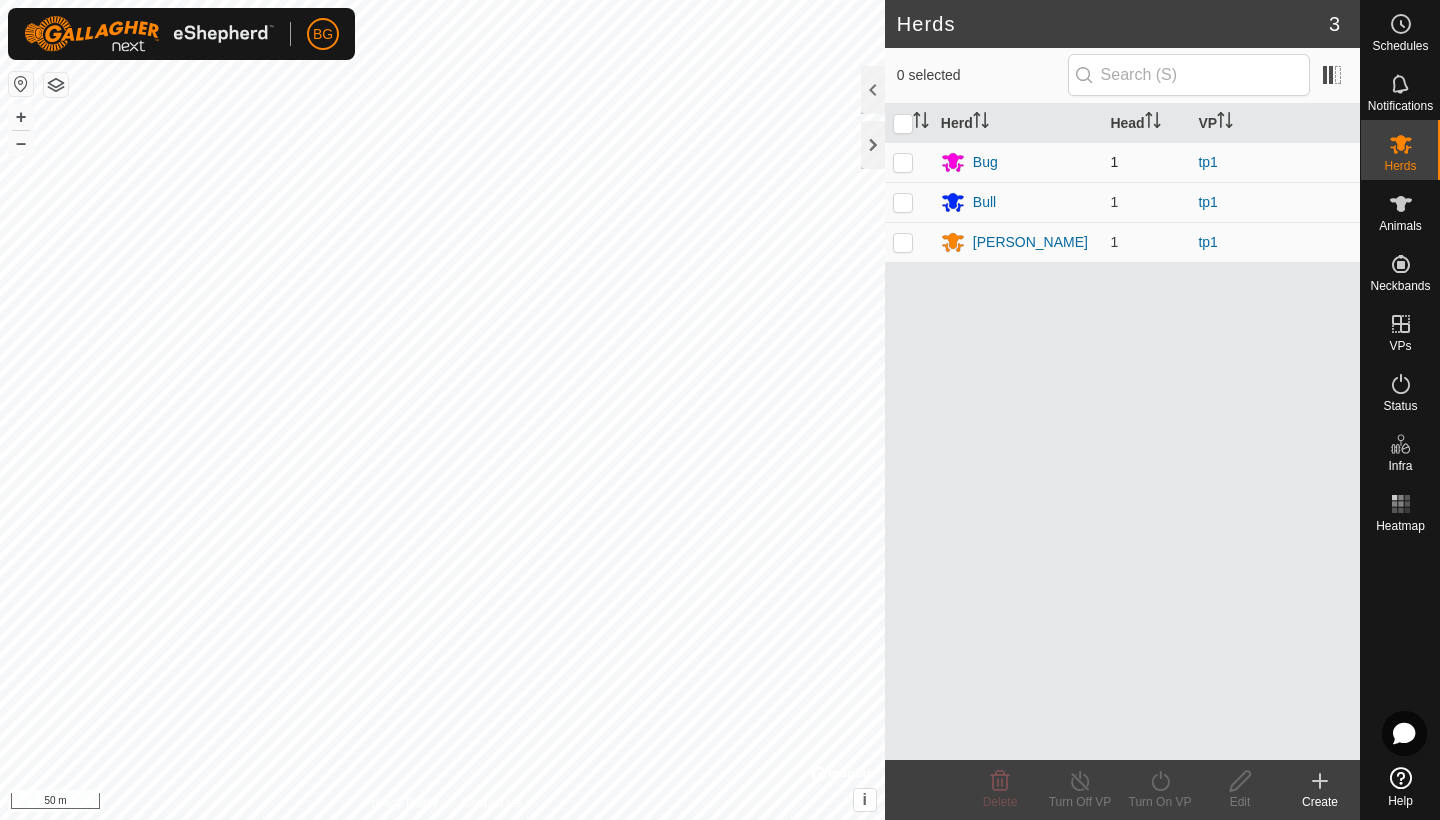 click at bounding box center (903, 162) 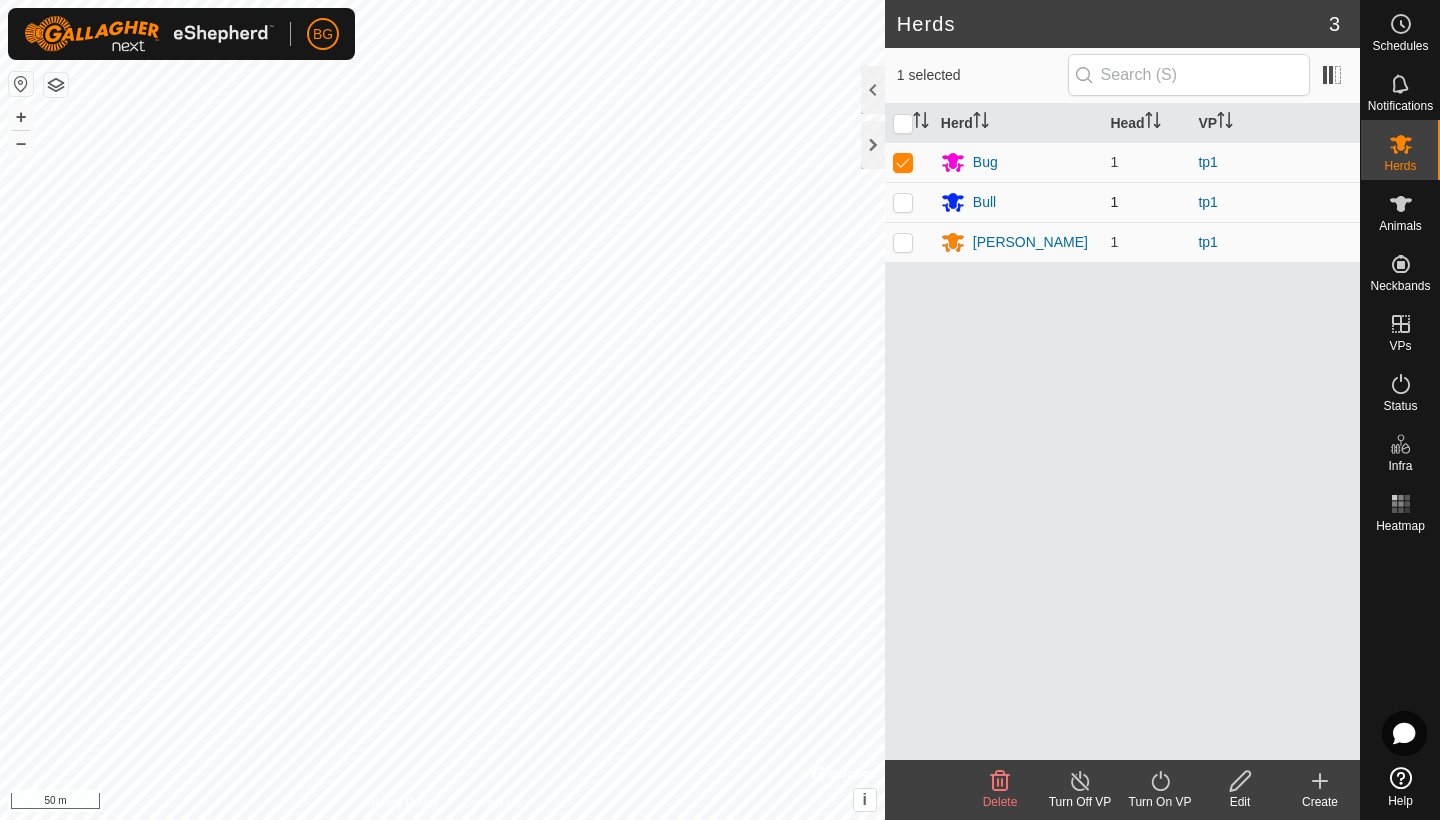 click at bounding box center (903, 202) 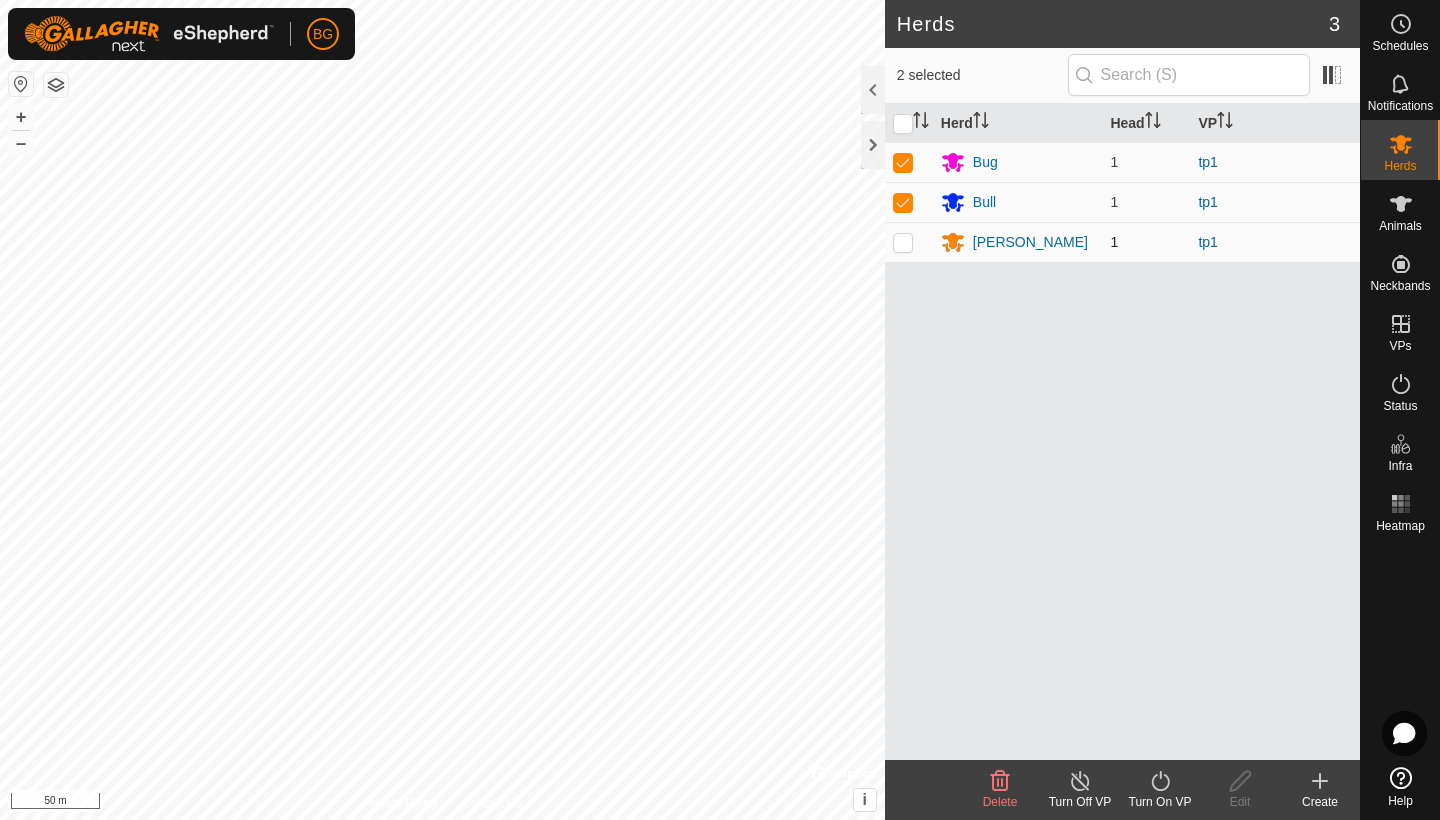 click at bounding box center [903, 242] 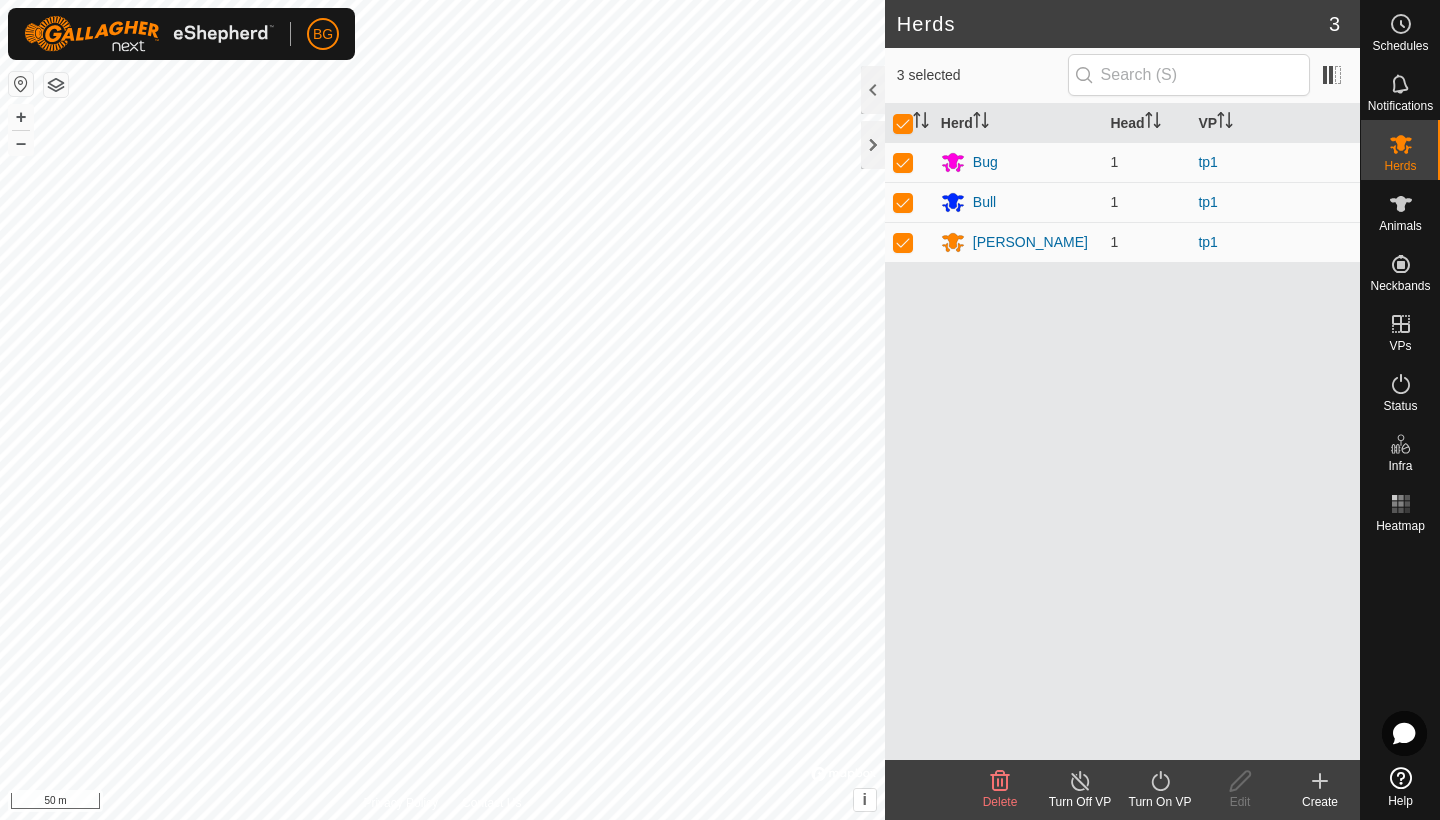 click 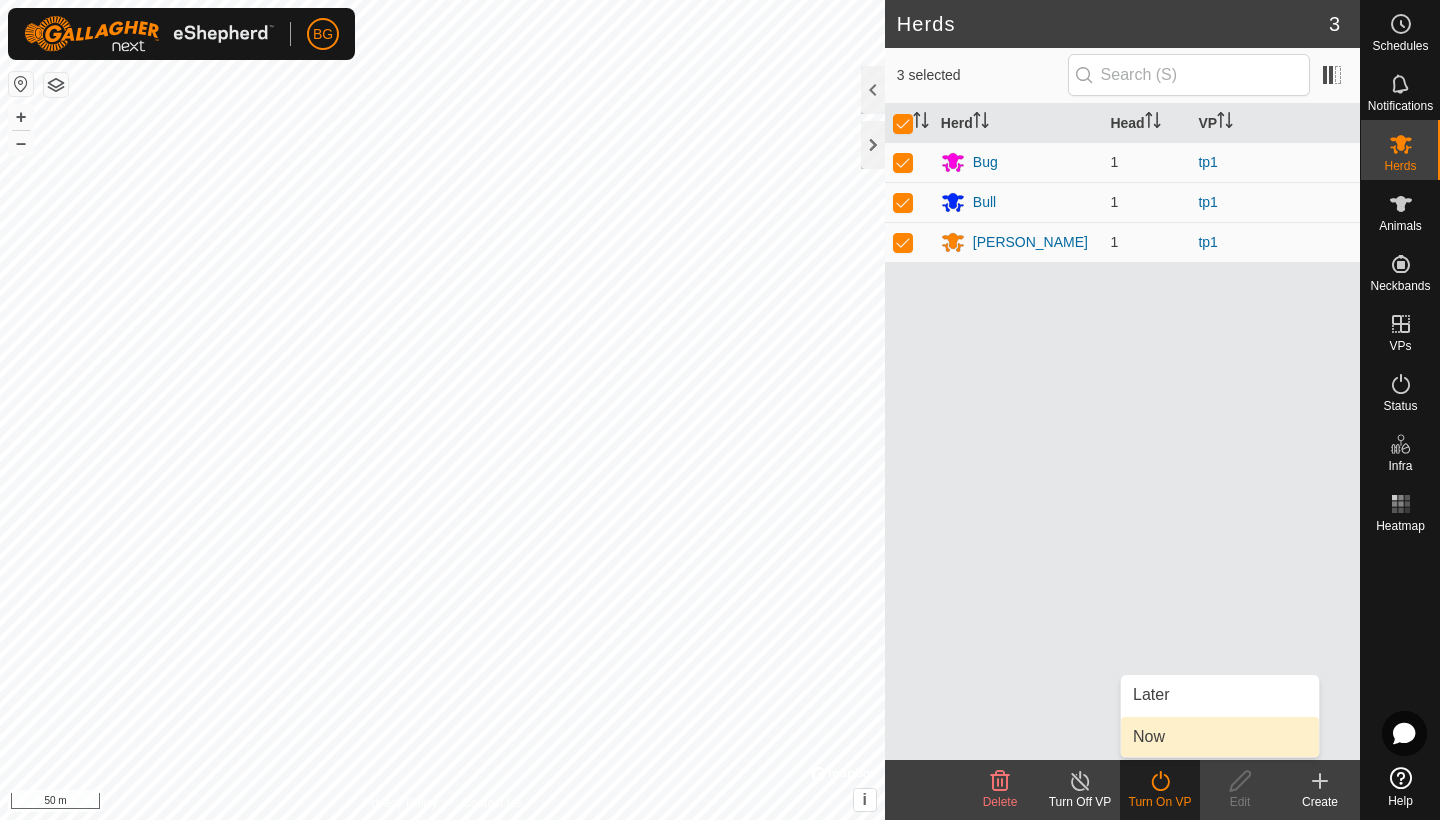 click on "Now" at bounding box center (1220, 737) 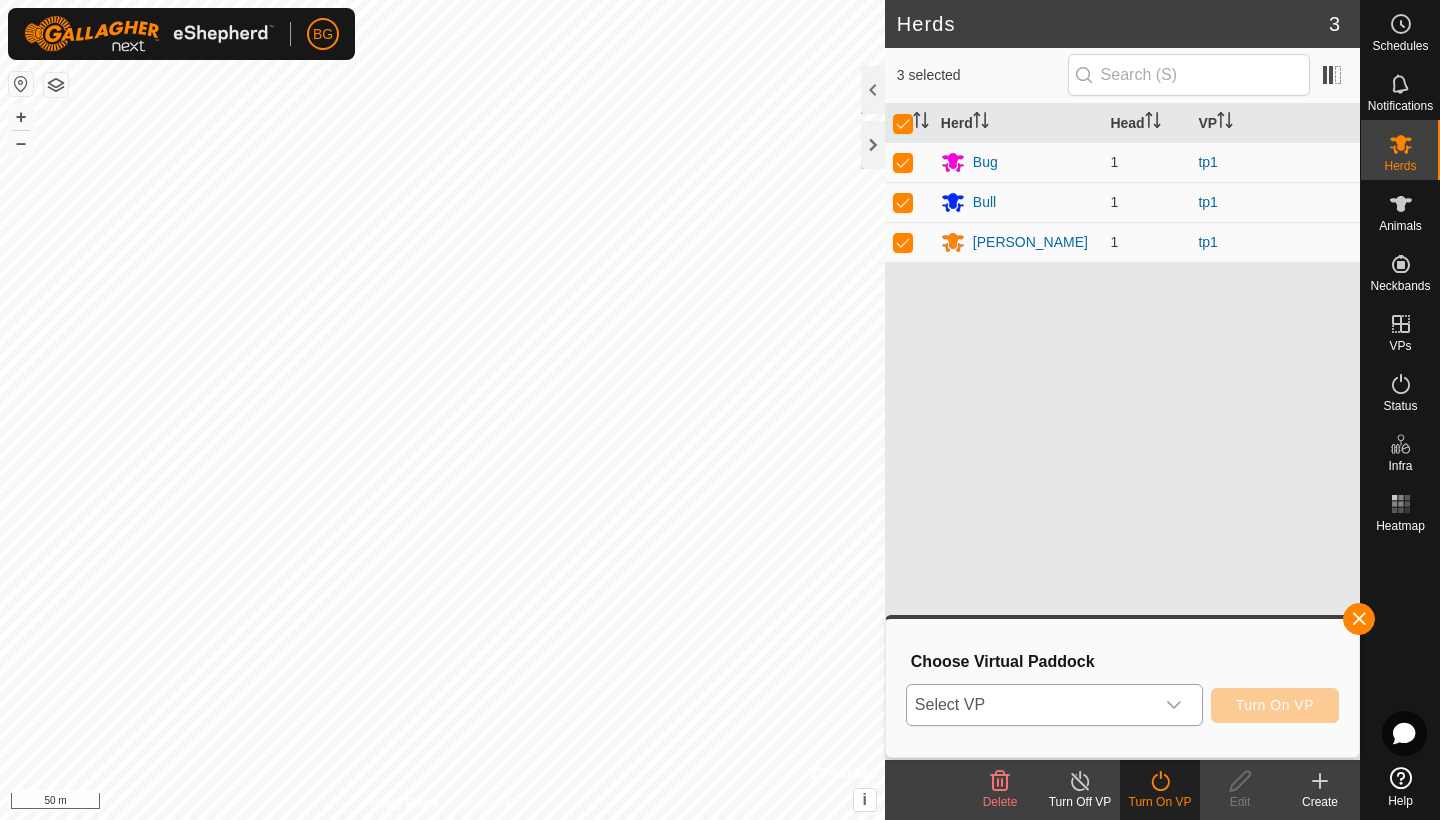 click 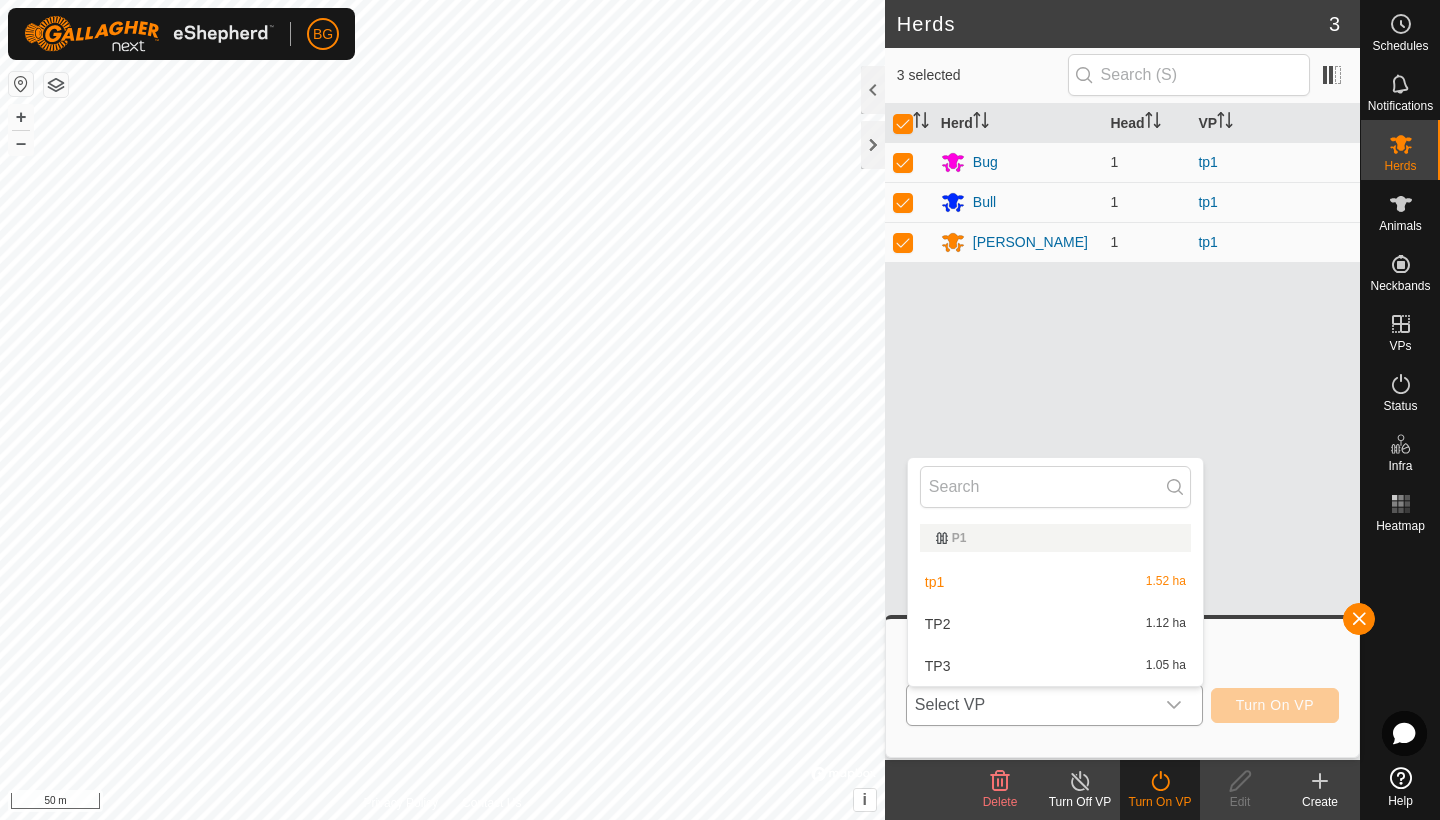 click on "TP3  1.05 ha" at bounding box center (1055, 666) 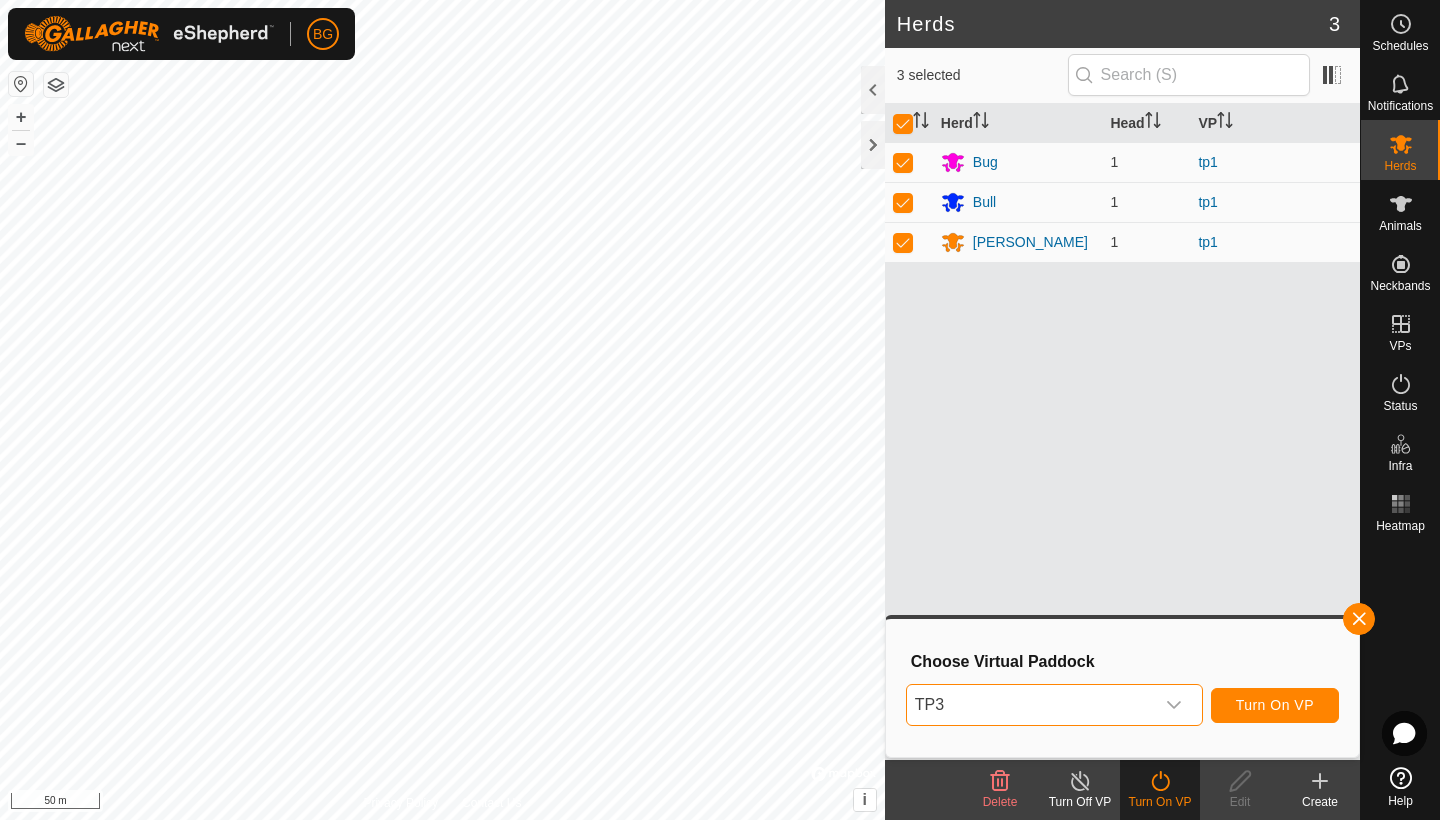 click on "Turn On VP" at bounding box center [1275, 705] 